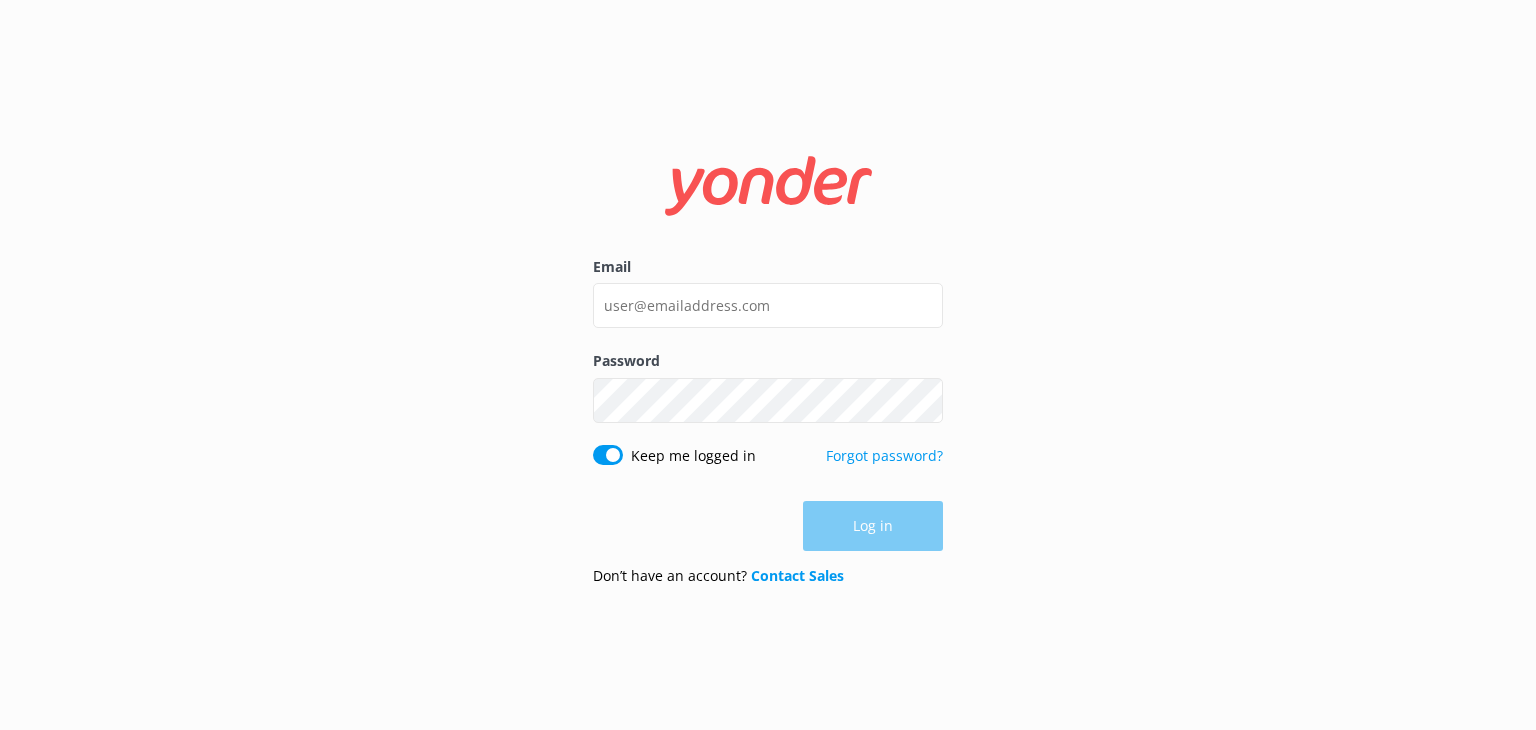 scroll, scrollTop: 0, scrollLeft: 0, axis: both 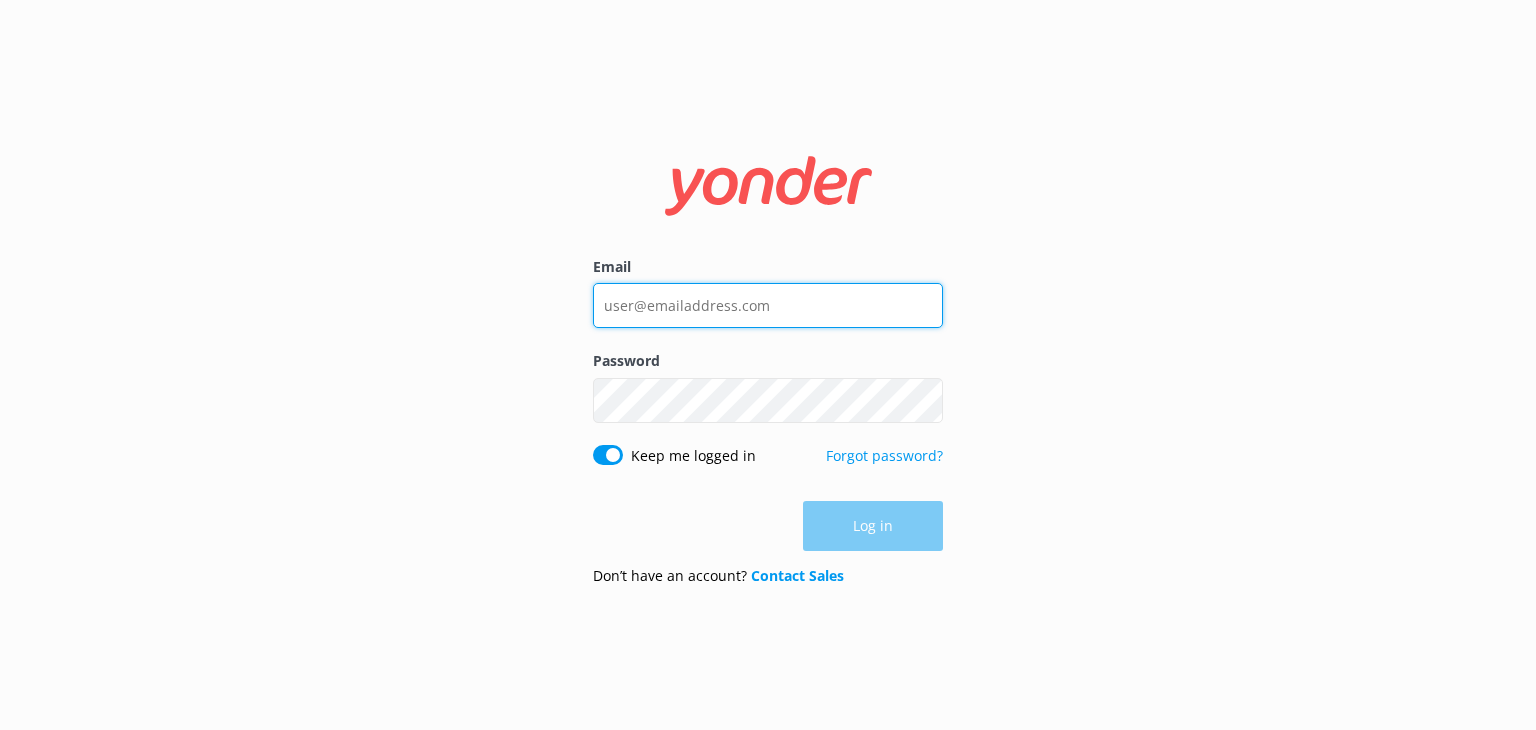 click on "Email" at bounding box center [768, 305] 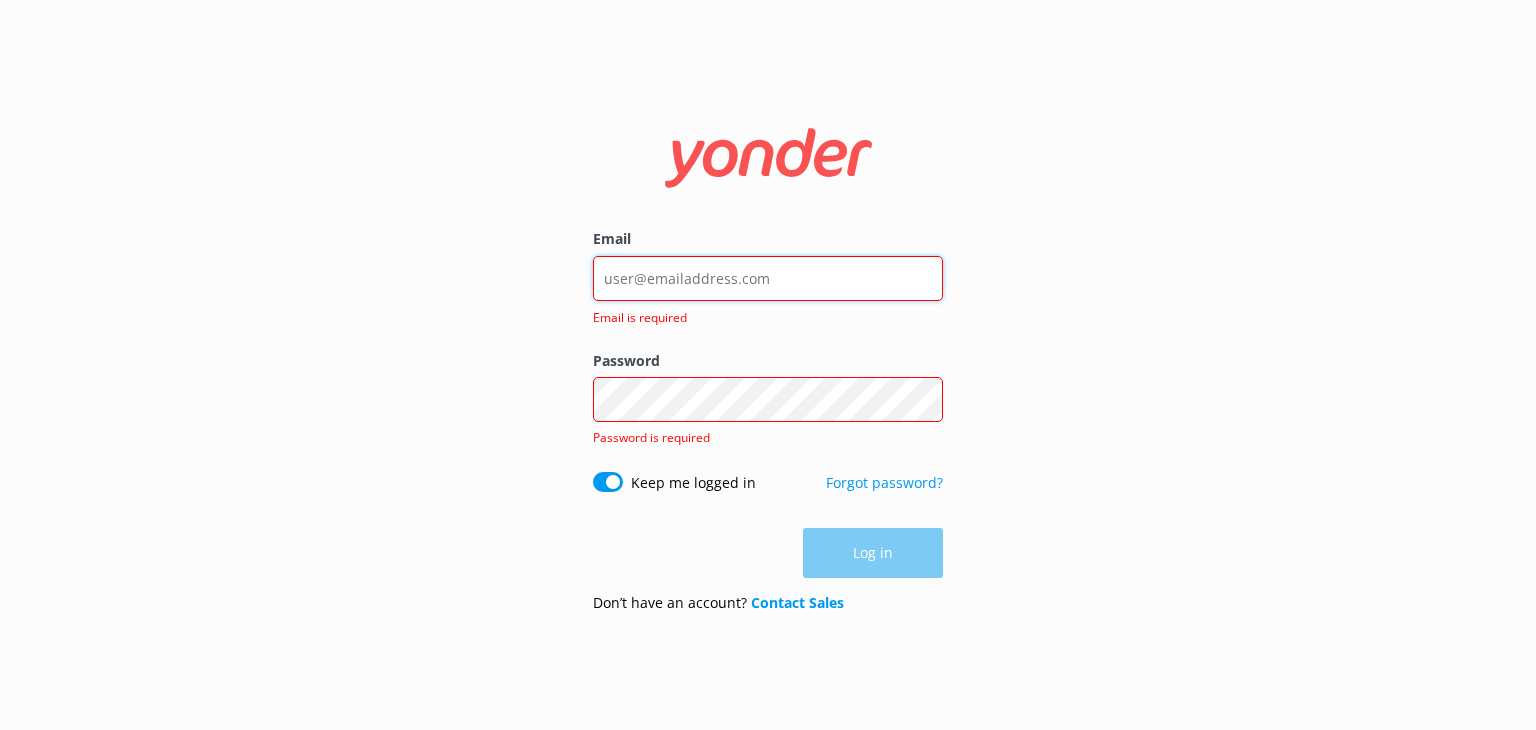 type on "sacocanoerental@[example.com]" 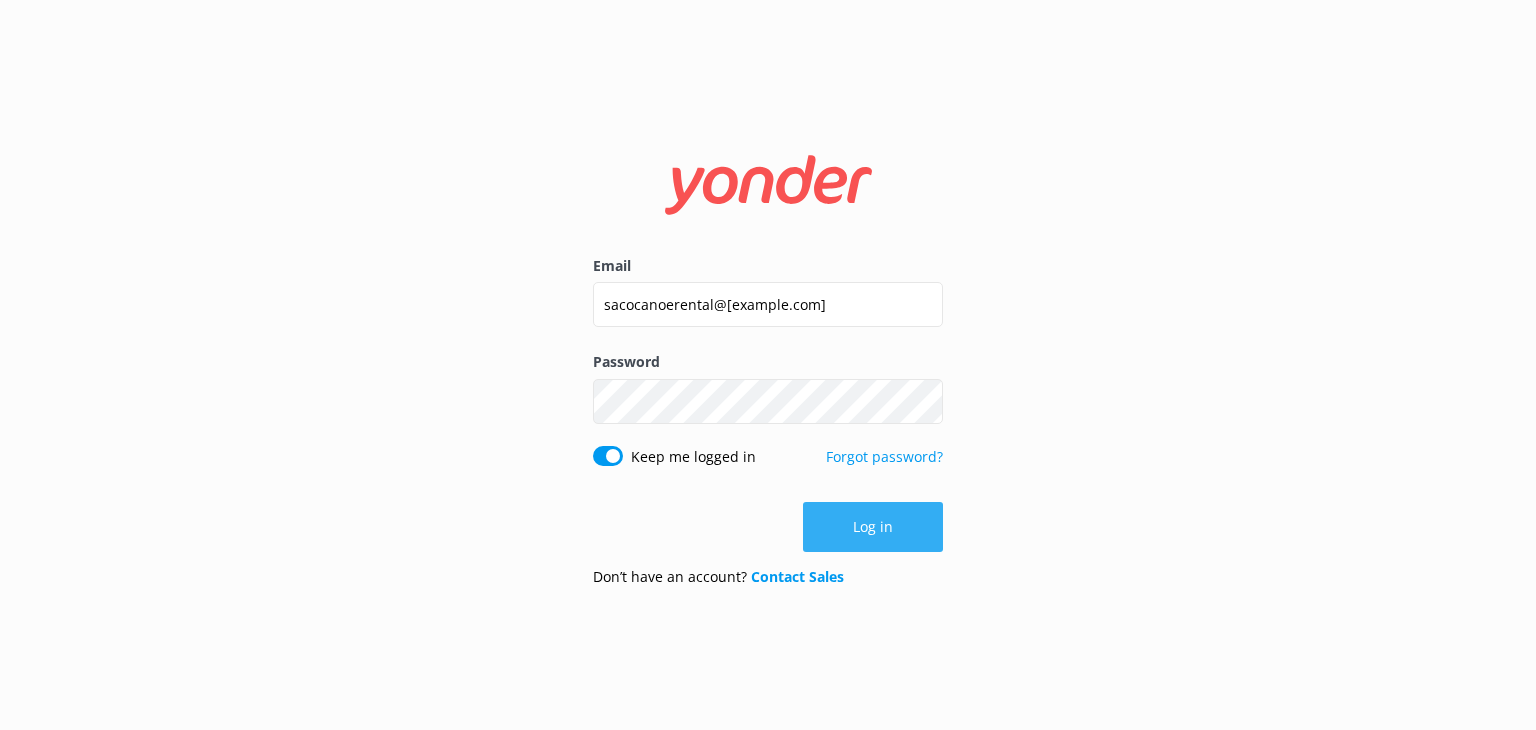 click on "Log in" at bounding box center (873, 527) 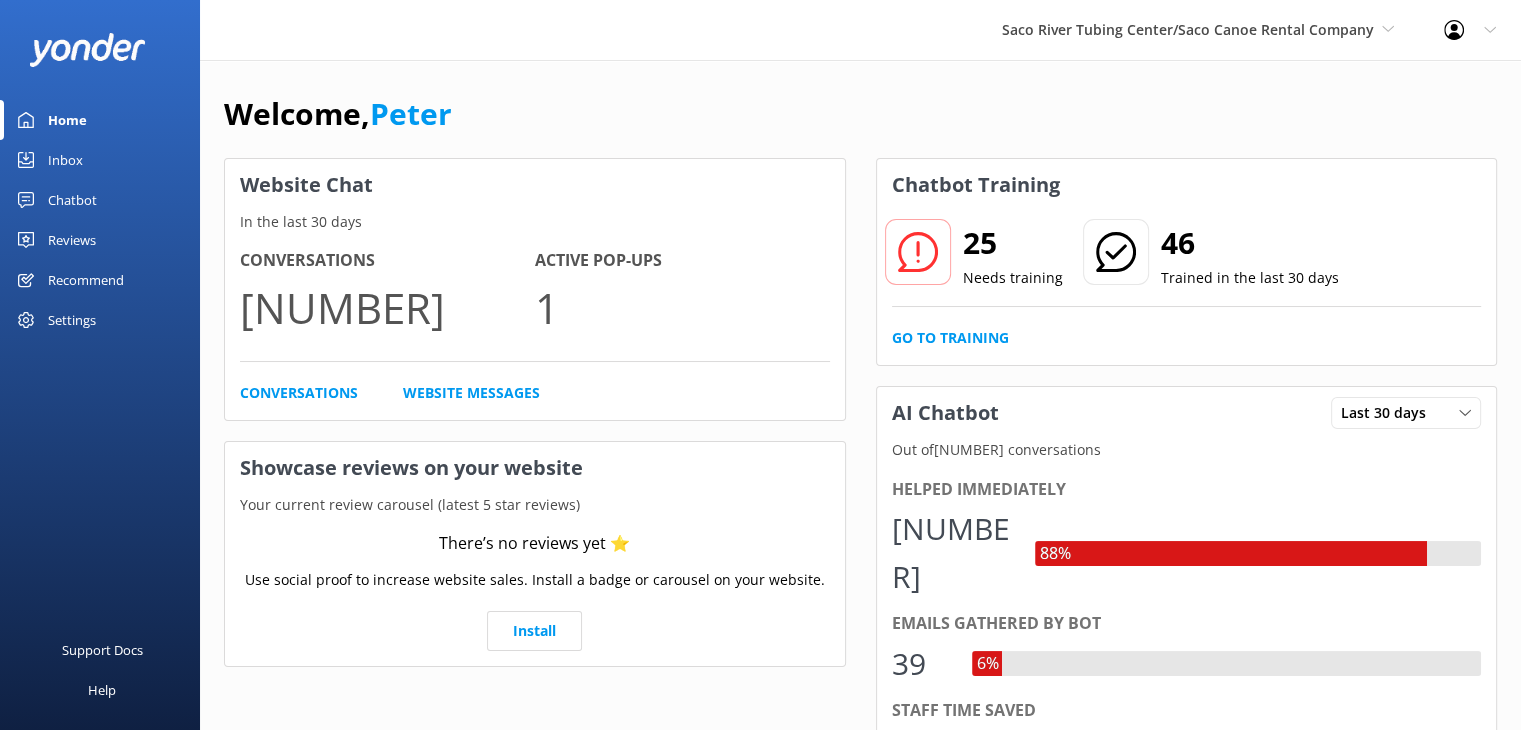 click on "Chatbot" at bounding box center [72, 200] 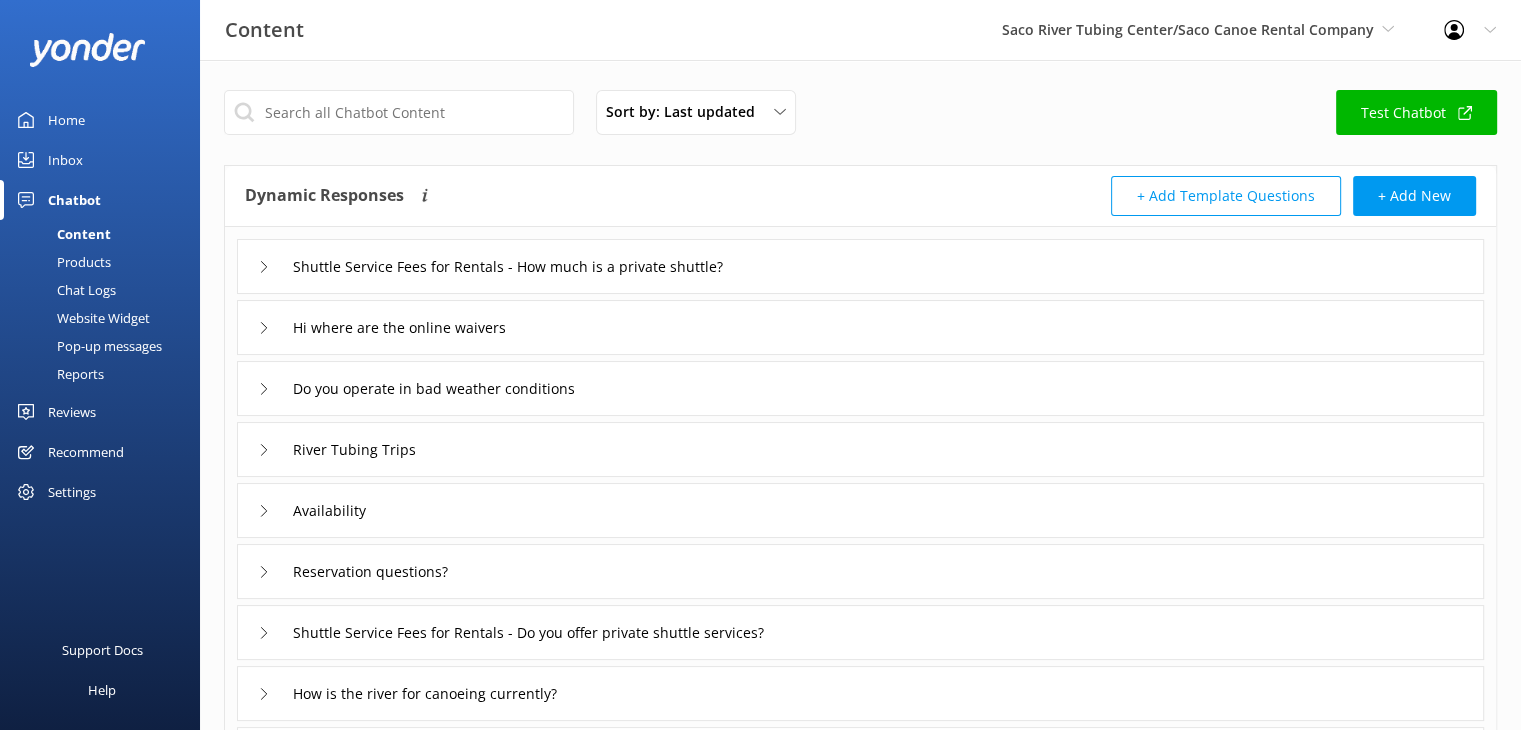 click on "Pop-up messages" at bounding box center (87, 346) 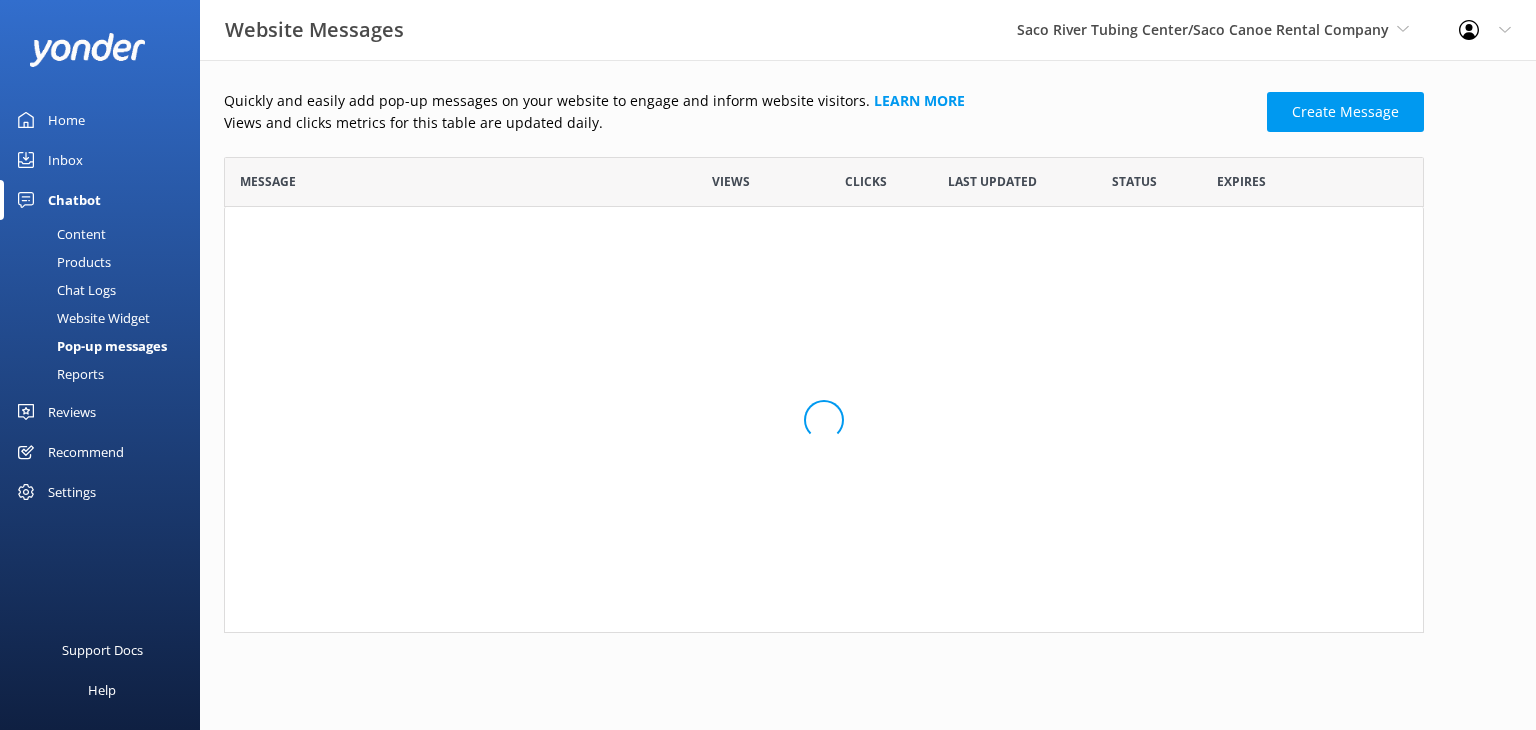 scroll, scrollTop: 16, scrollLeft: 16, axis: both 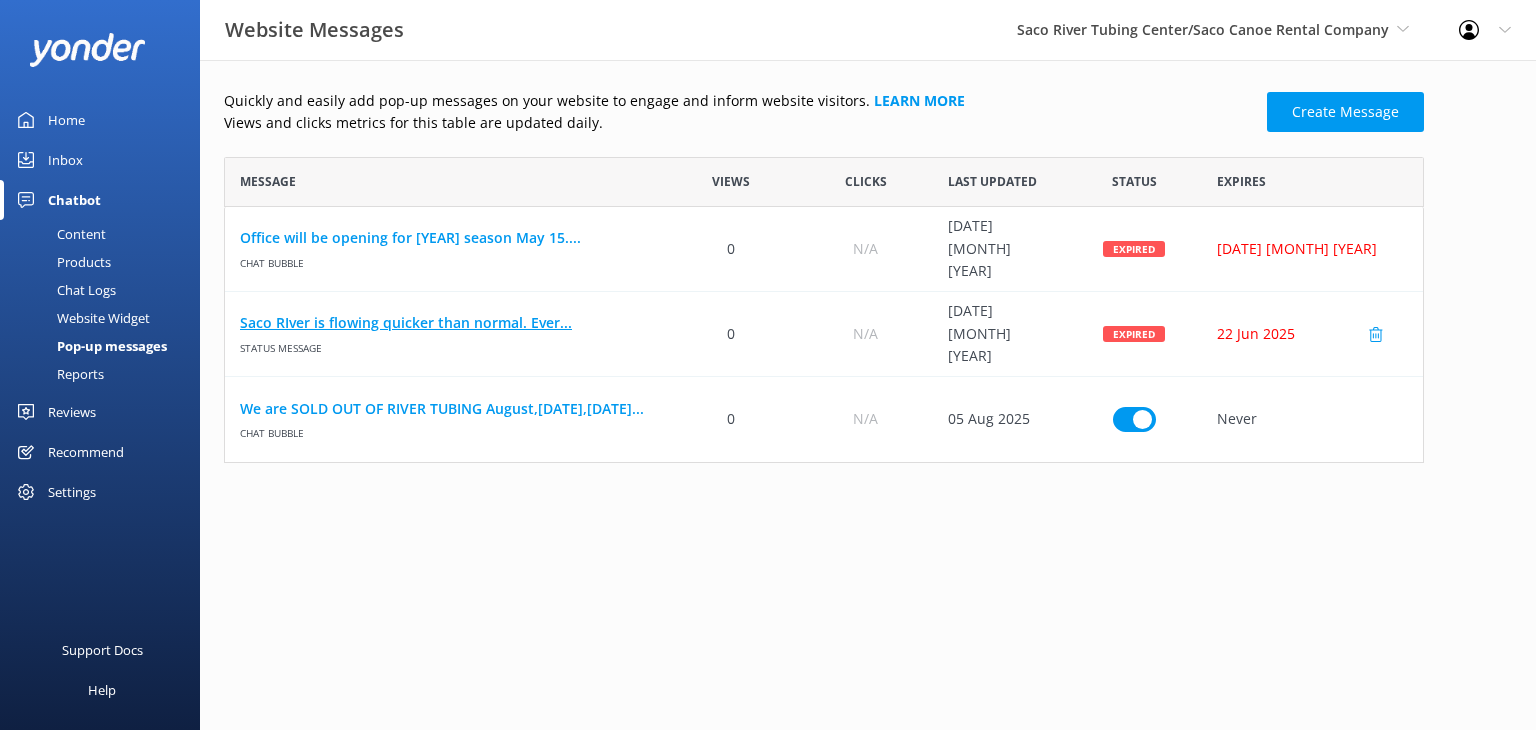 click on "Saco RIver is flowing quicker than normal. Ever..." at bounding box center (444, 323) 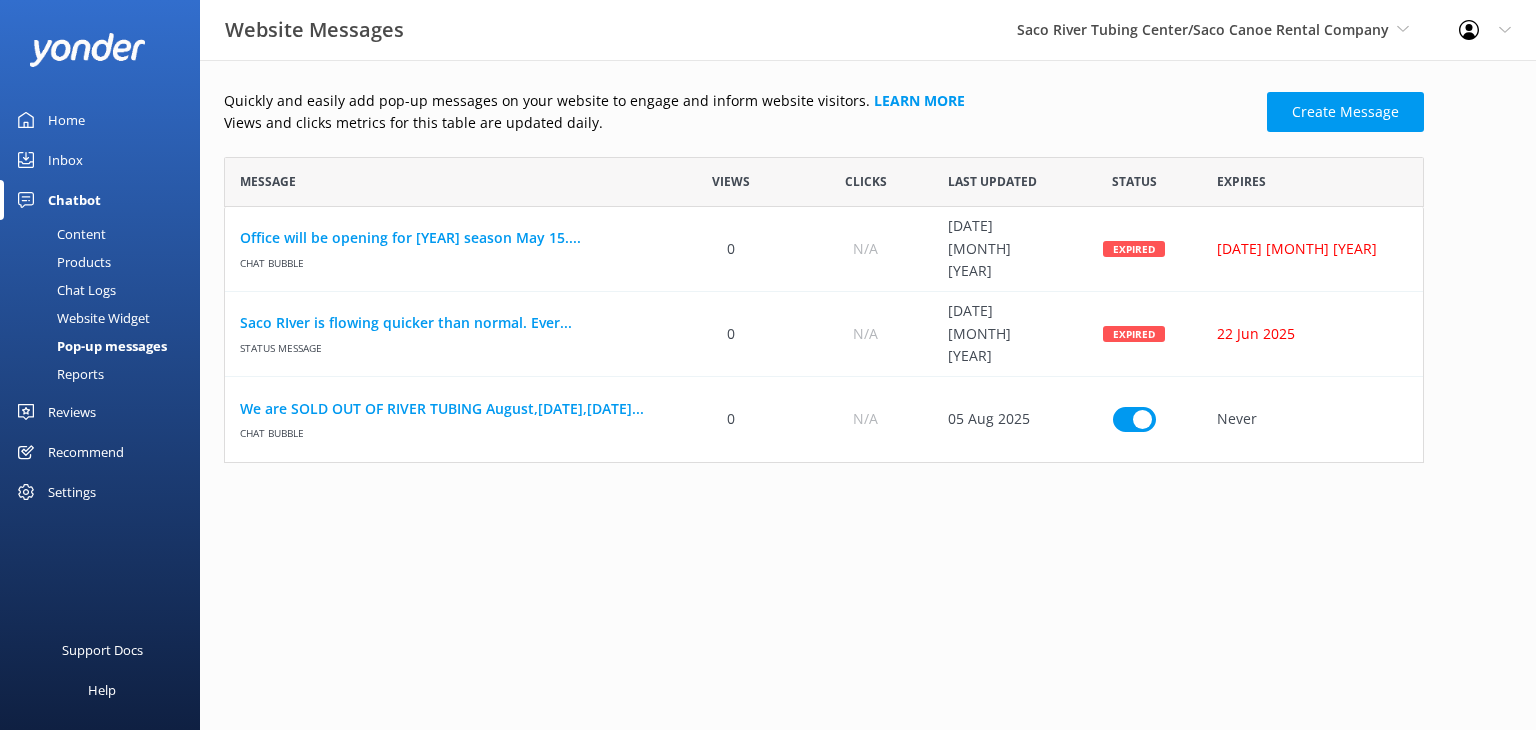 scroll, scrollTop: 16, scrollLeft: 16, axis: both 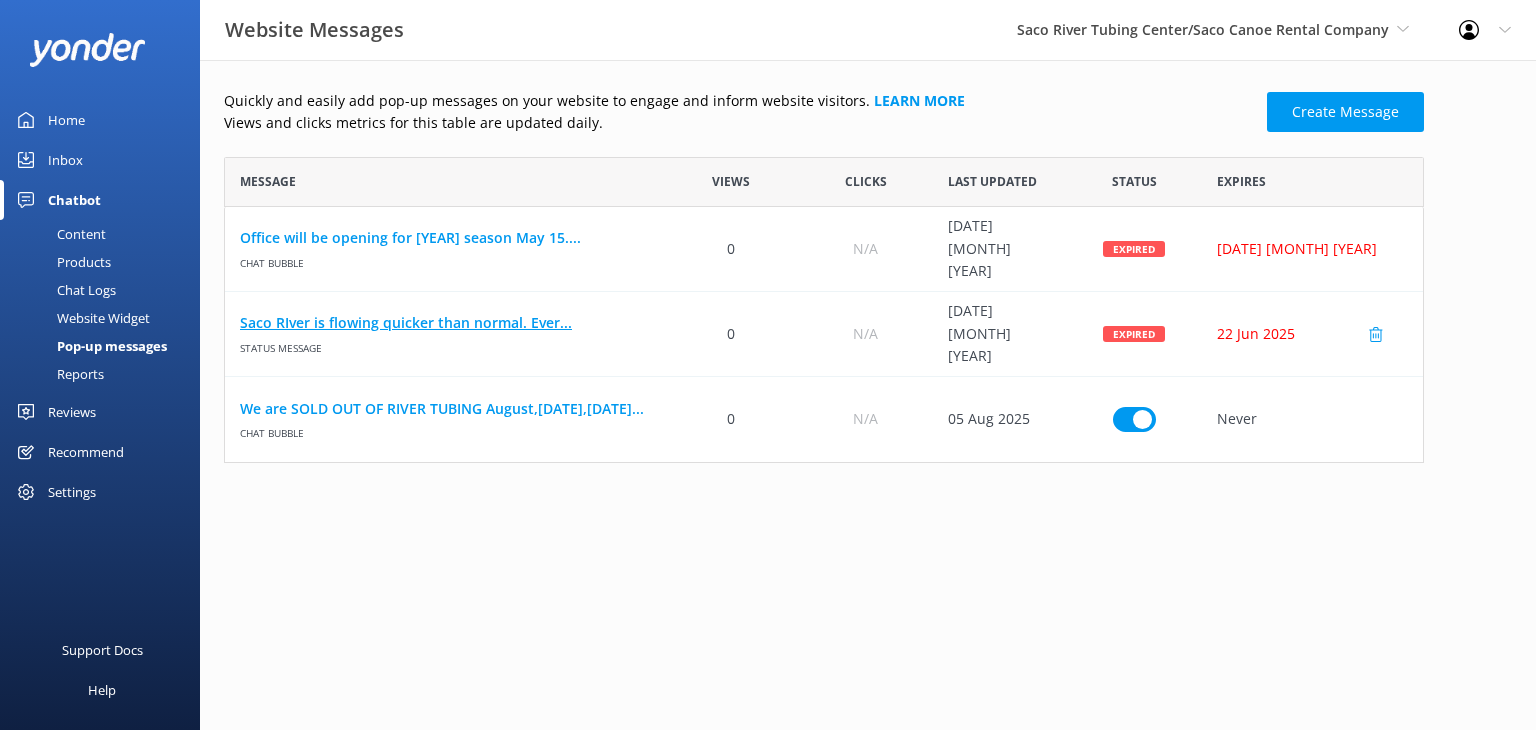 click on "Saco RIver is flowing quicker than normal. Ever..." at bounding box center (444, 323) 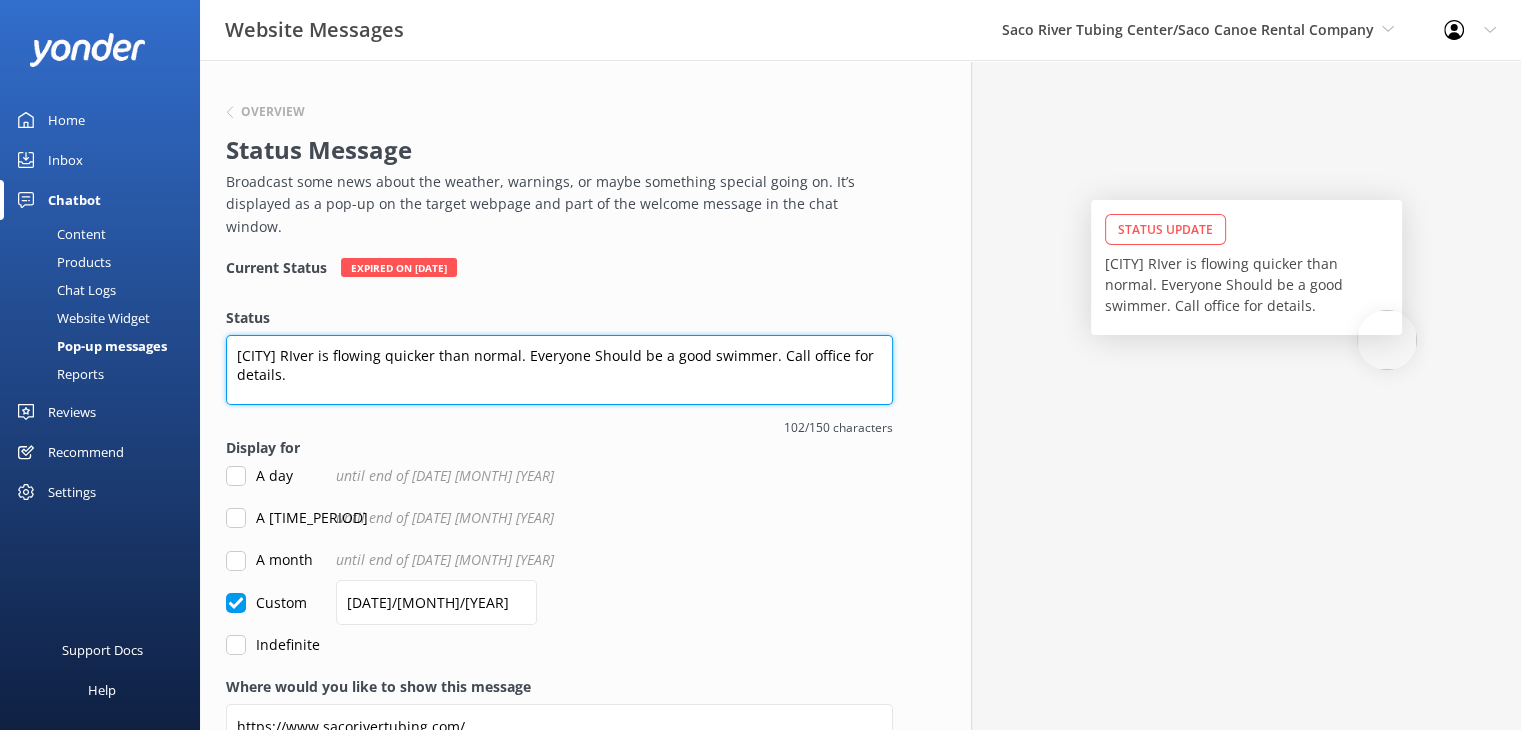 drag, startPoint x: 342, startPoint y: 361, endPoint x: 180, endPoint y: 334, distance: 164.23459 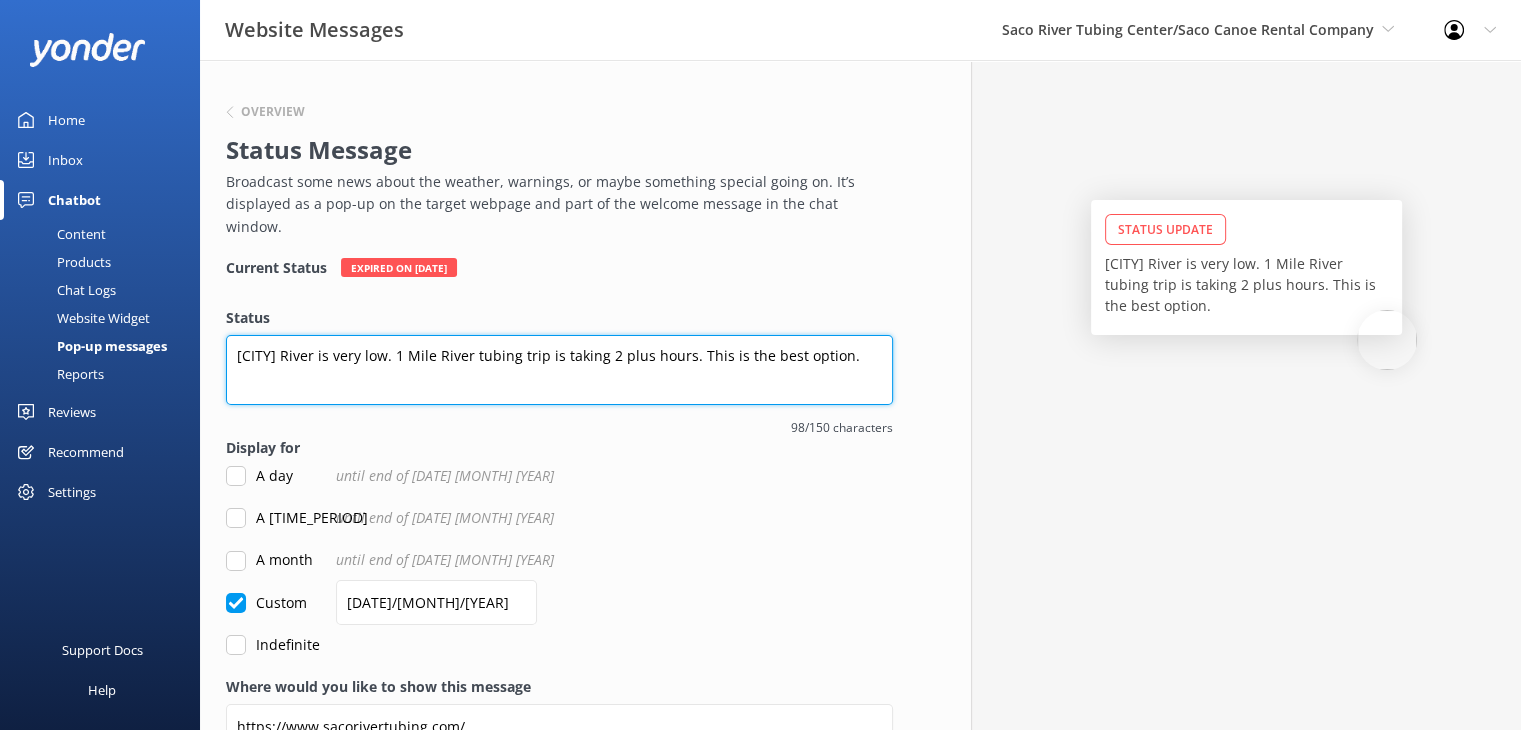 type on "[CITY] River is very low. 1 Mile River tubing trip is taking 2 plus hours. This is the best option." 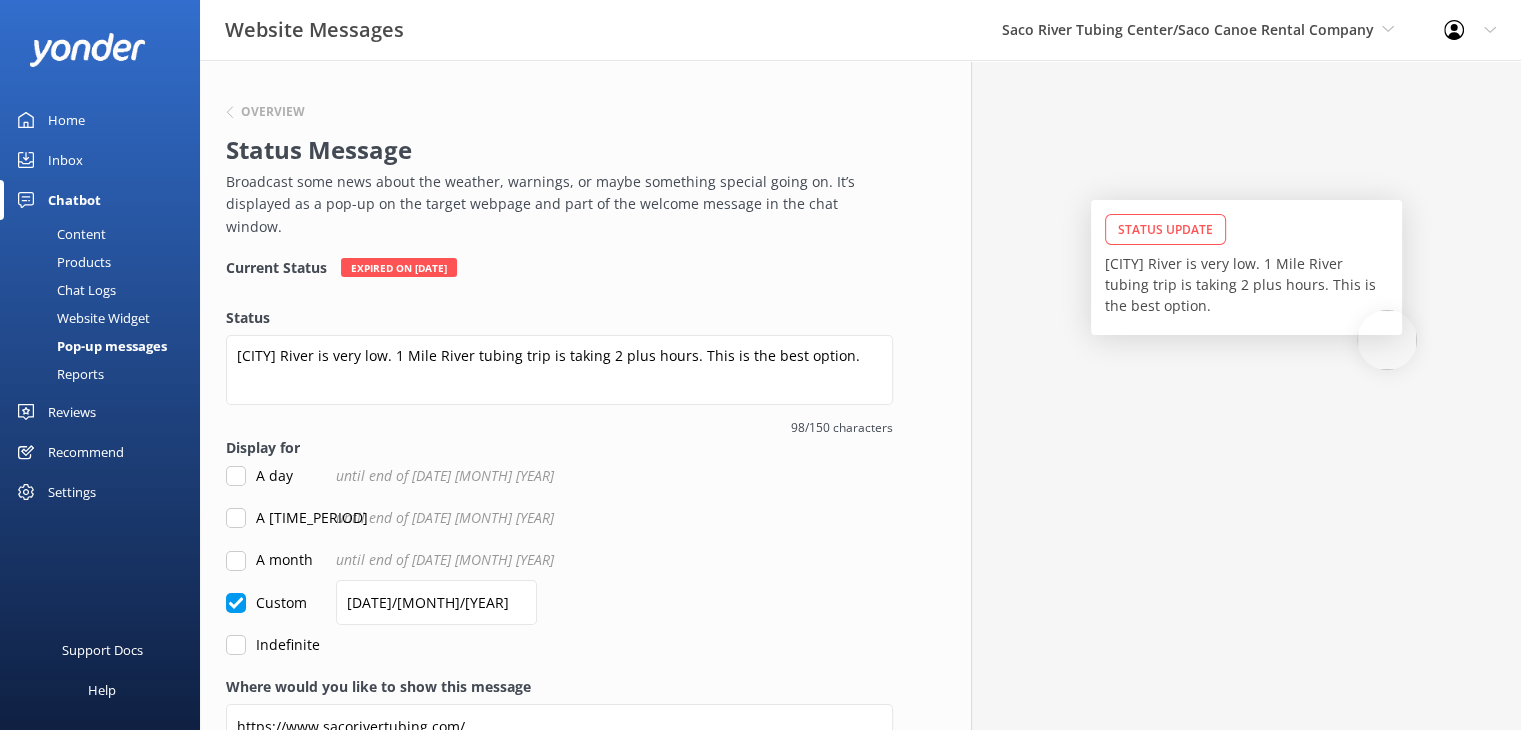 click on "A [TIME_PERIOD]" at bounding box center (297, 518) 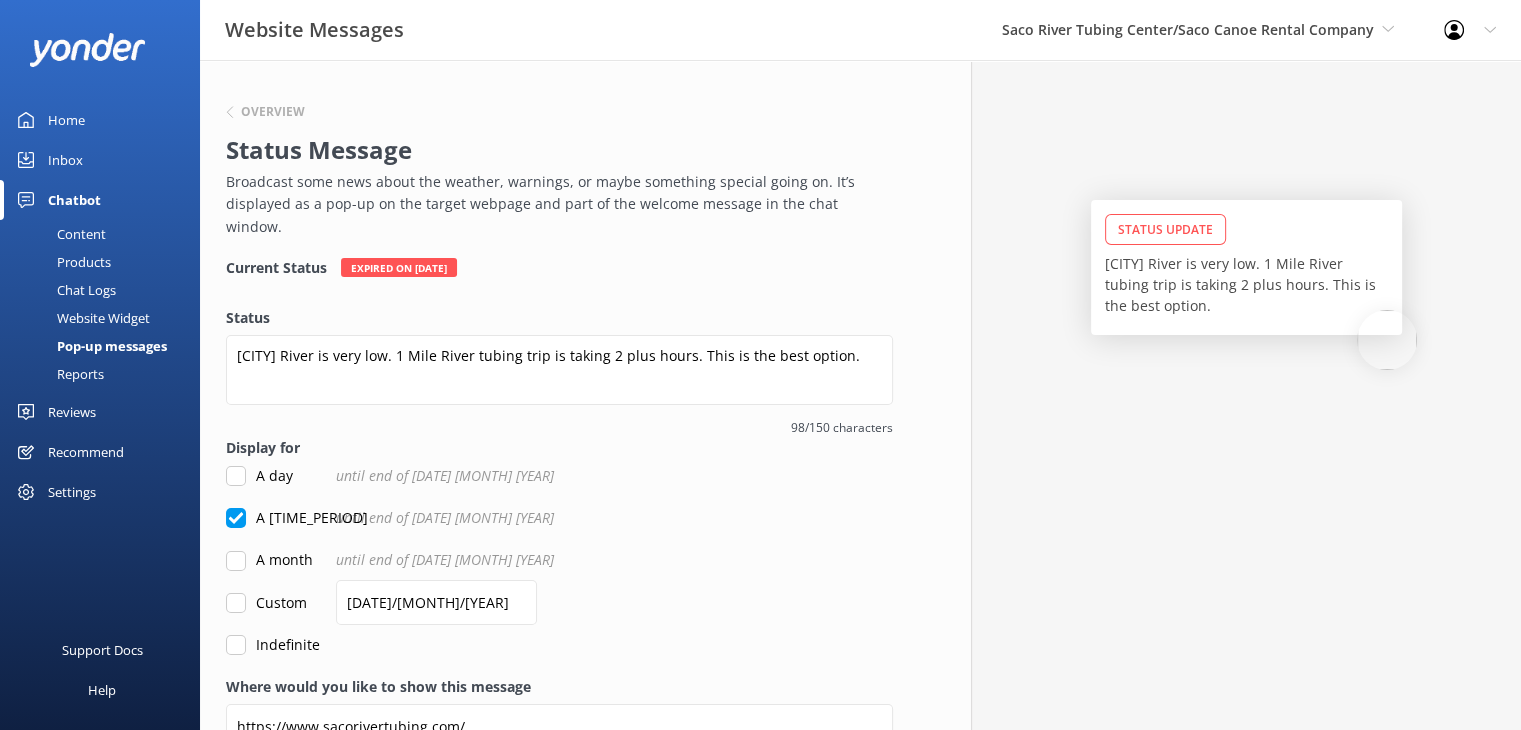 checkbox on "true" 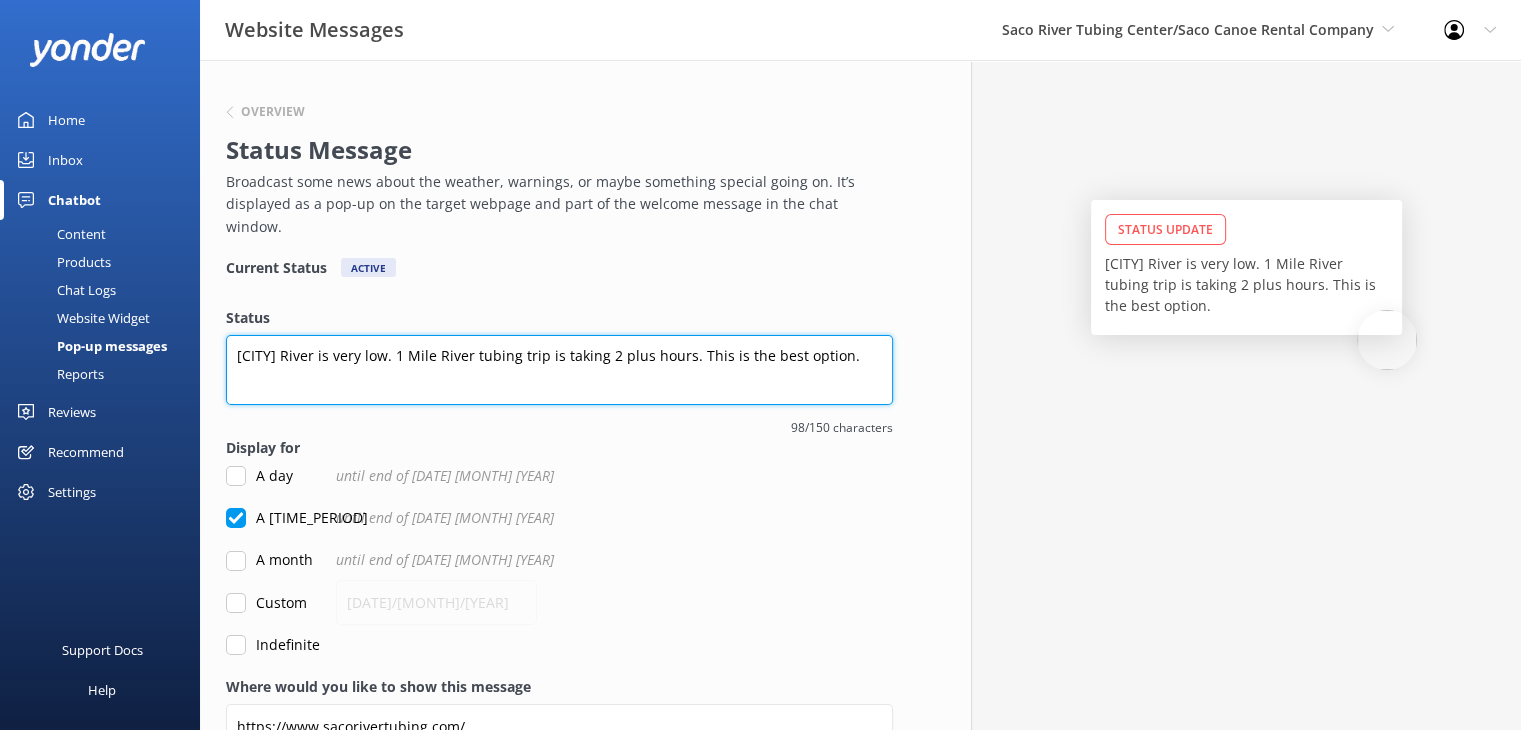 click on "[CITY] River is very low. 1 Mile River tubing trip is taking 2 plus hours. This is the best option." at bounding box center (559, 370) 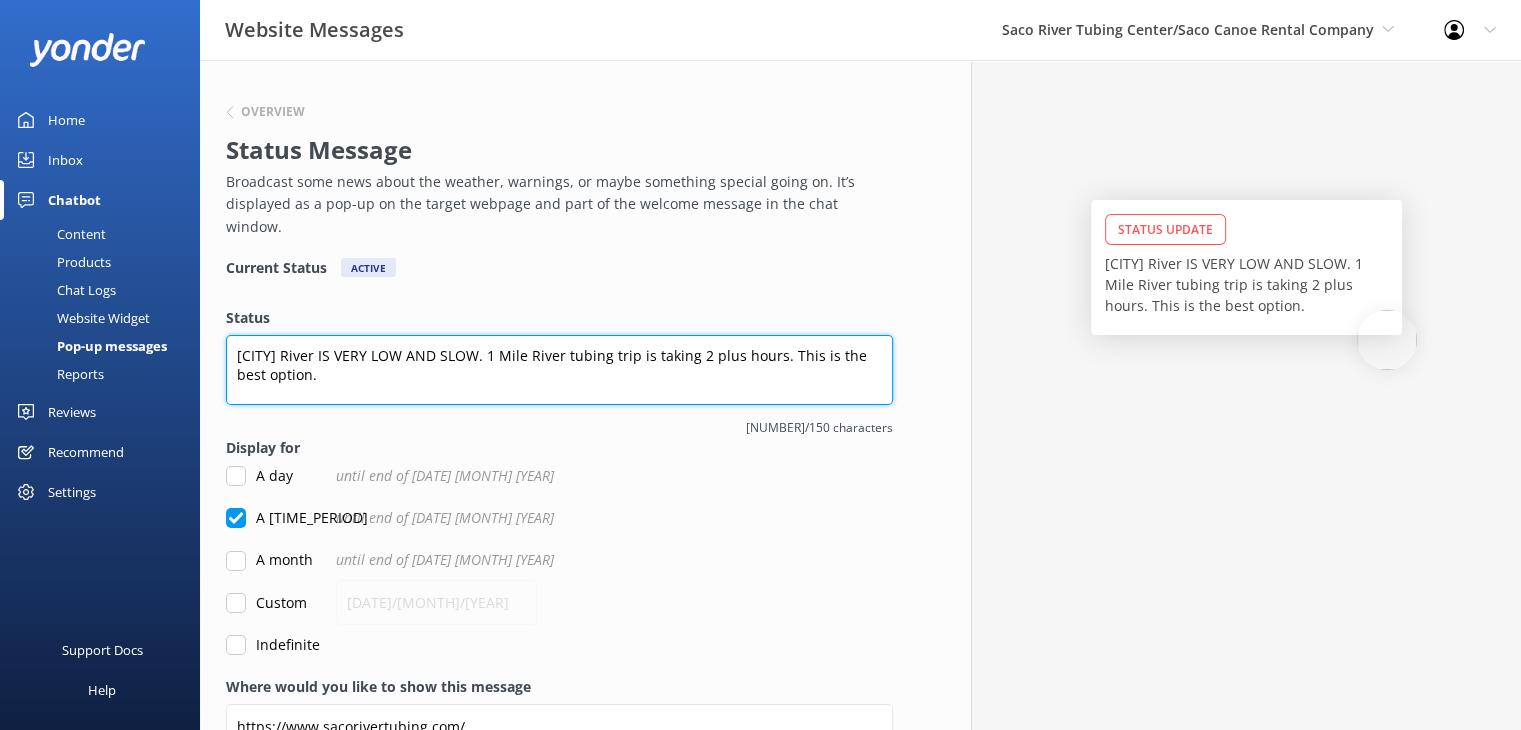 scroll, scrollTop: 88, scrollLeft: 0, axis: vertical 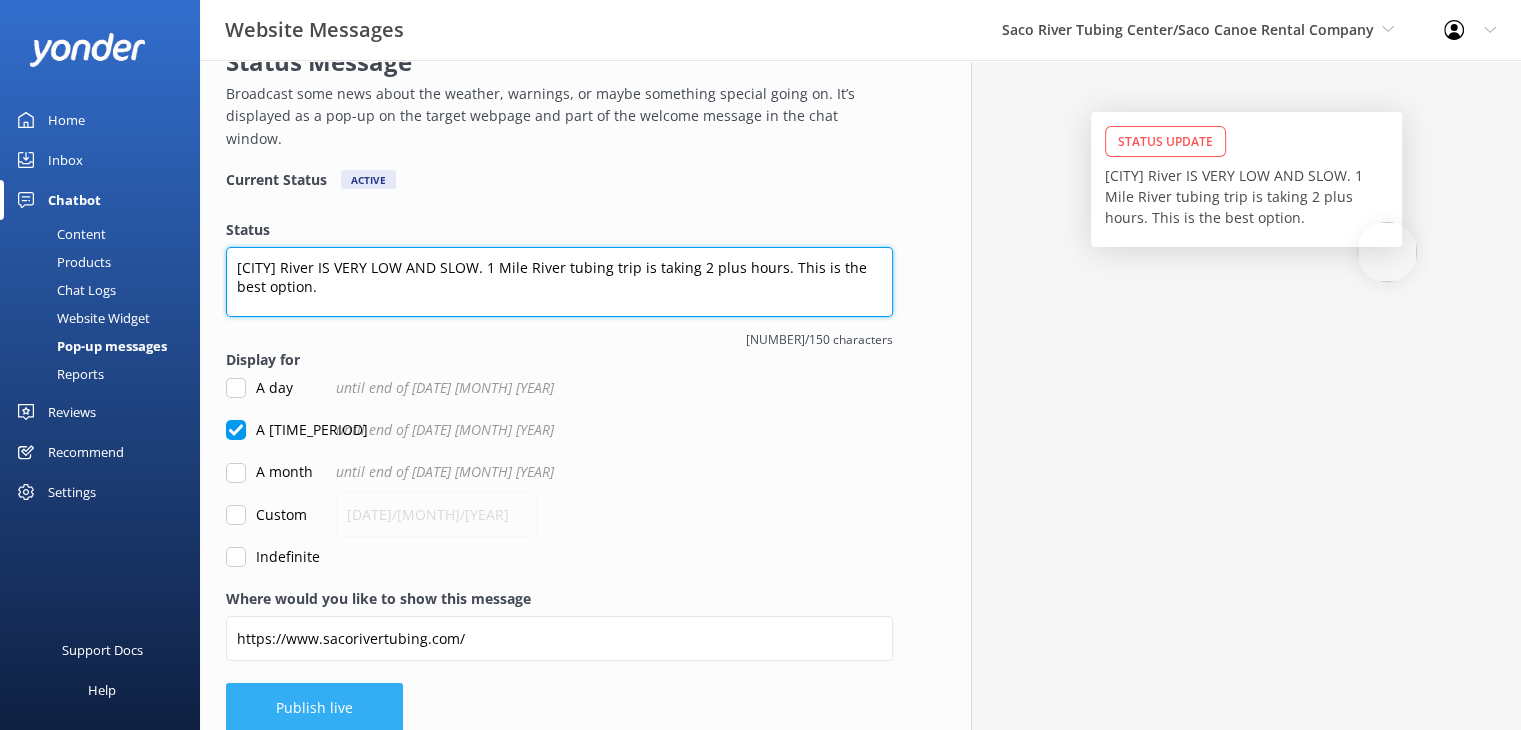 type on "[CITY] River IS VERY LOW AND SLOW. 1 Mile River tubing trip is taking 2 plus hours. This is the best option." 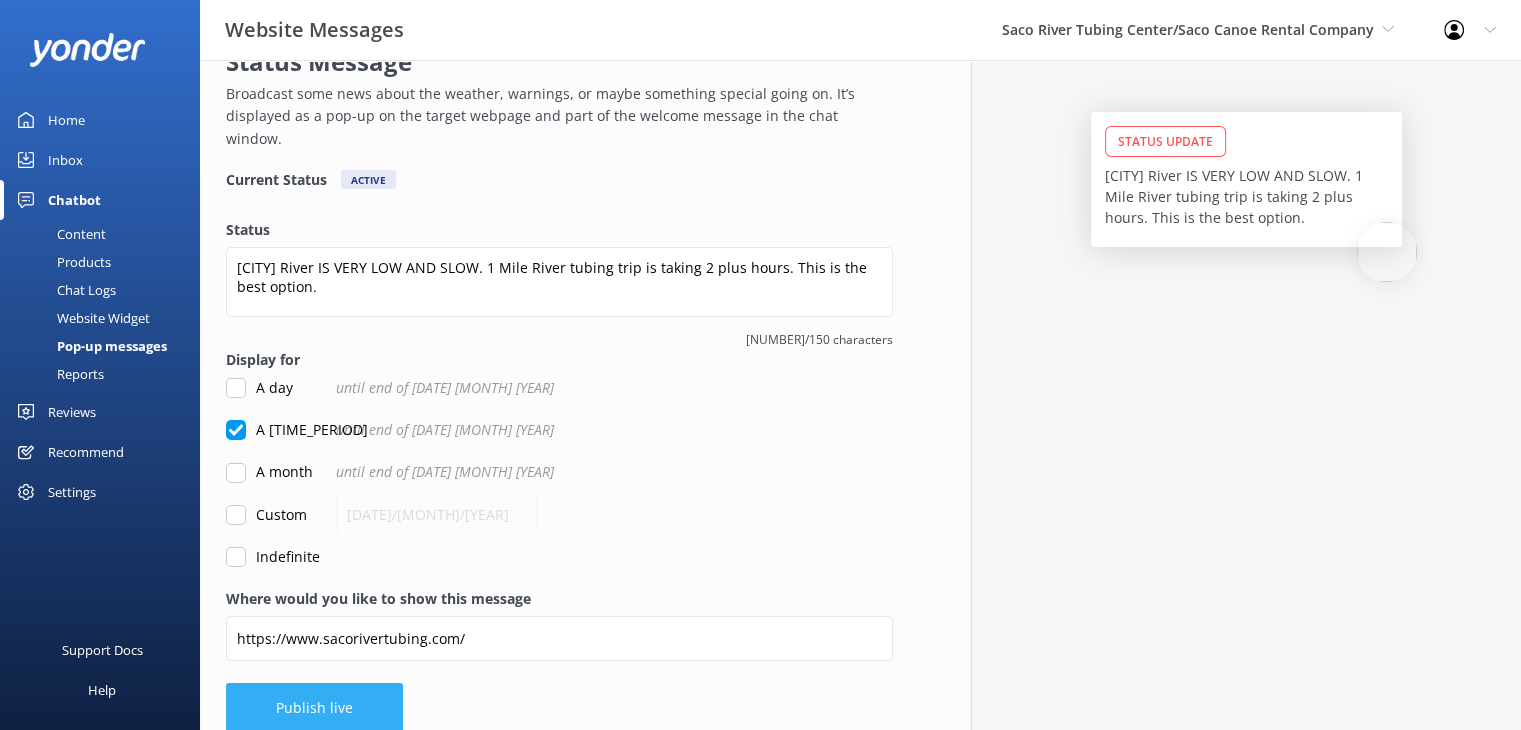click on "Publish live" at bounding box center [314, 708] 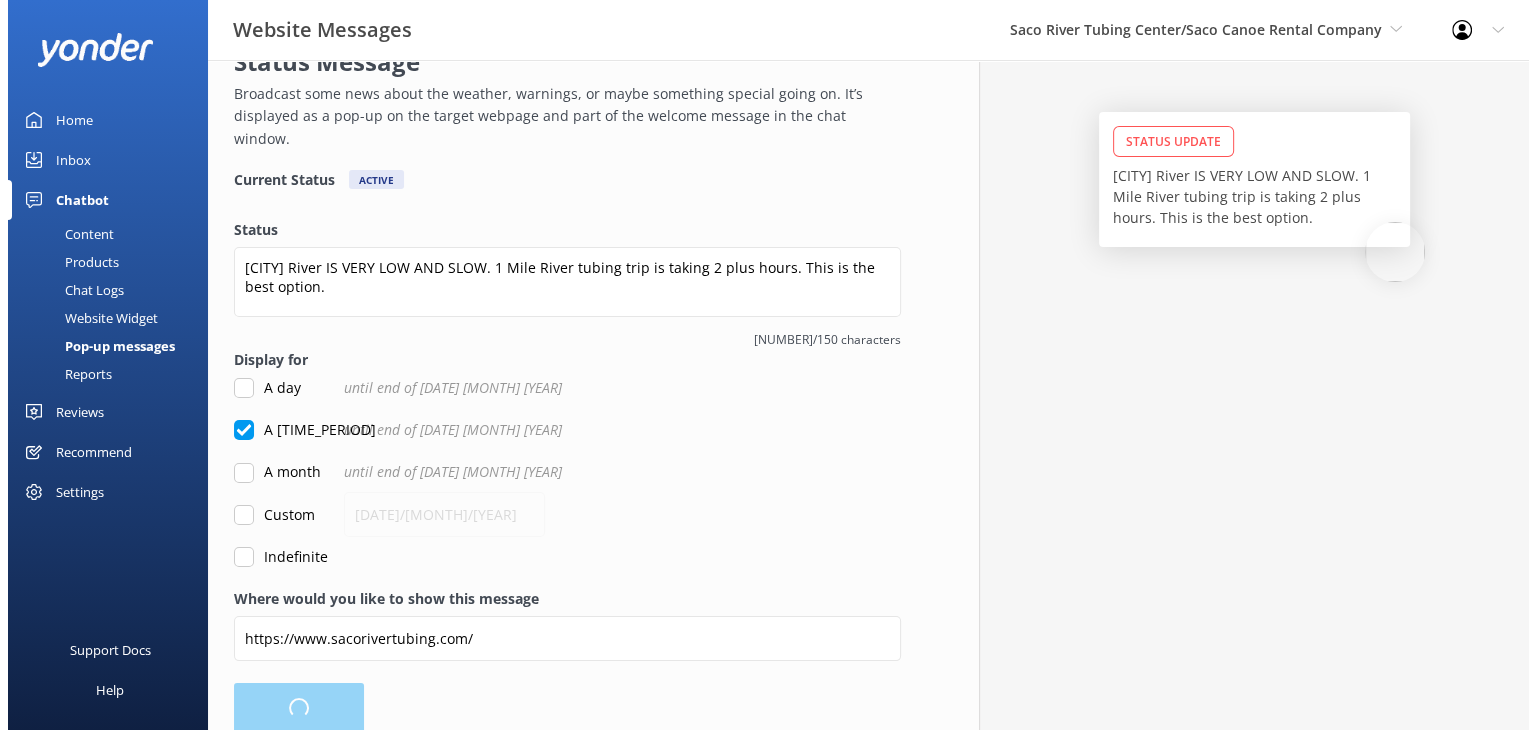 scroll, scrollTop: 0, scrollLeft: 0, axis: both 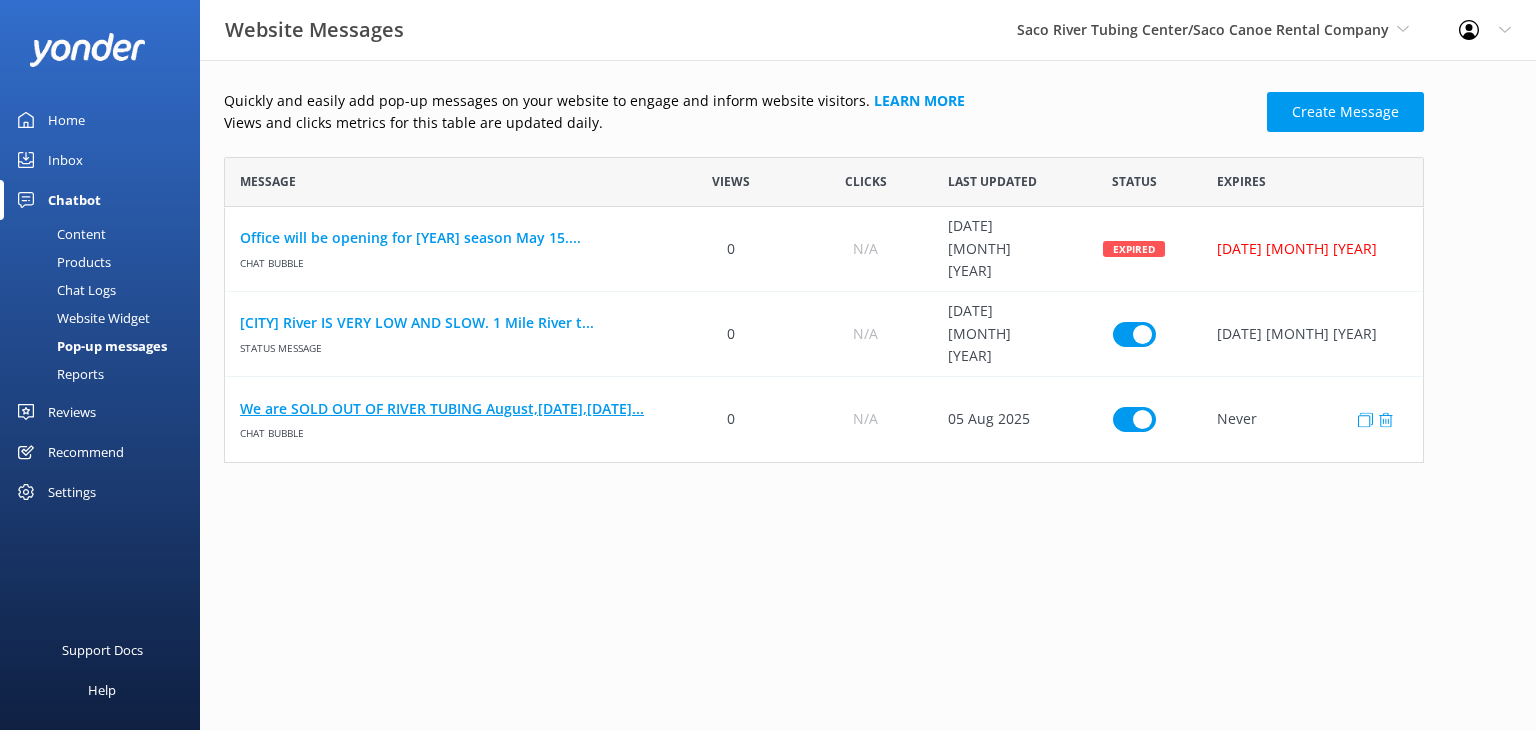 click on "We are SOLD OUT OF RIVER TUBING August,[DATE],[DATE]..." at bounding box center [444, 409] 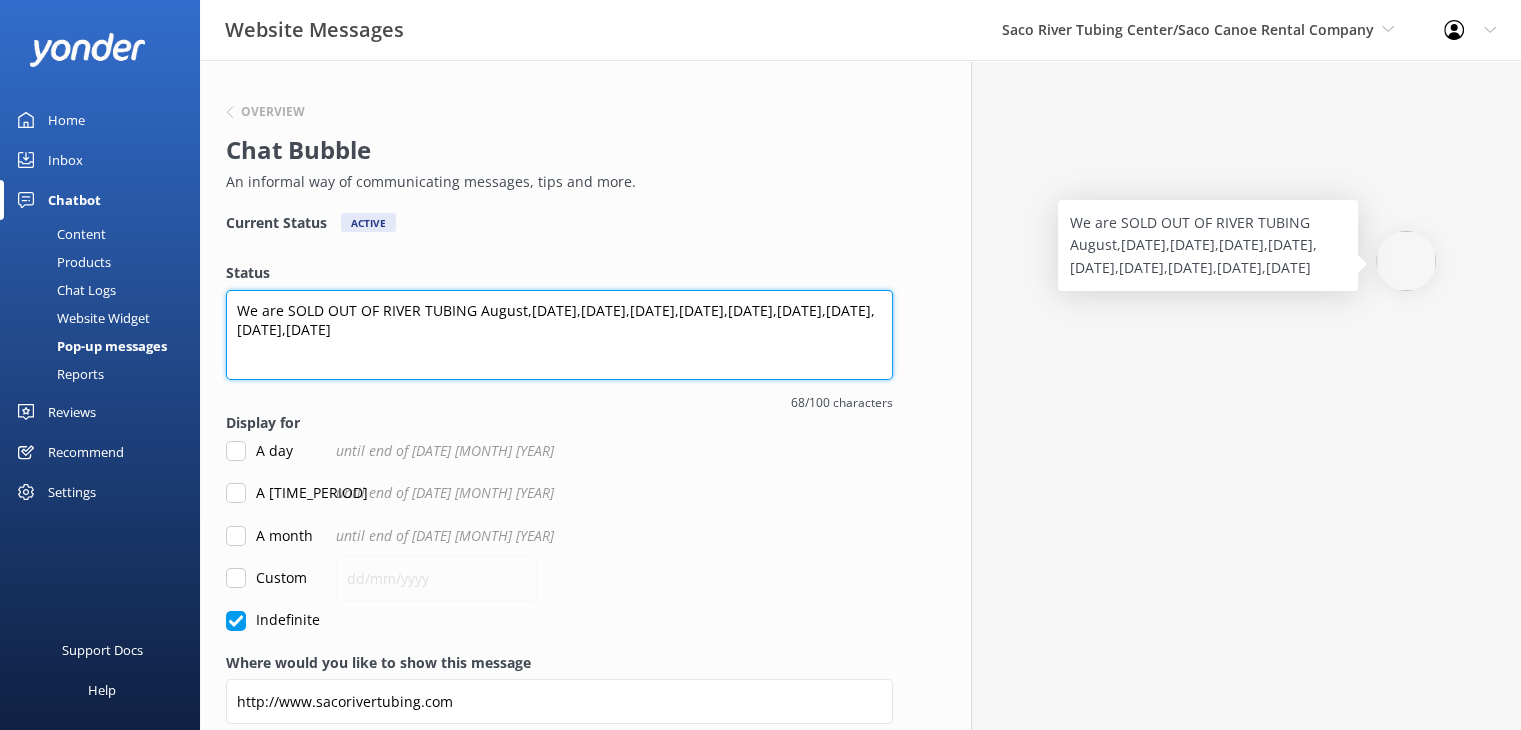 click on "We are SOLD OUT OF RIVER TUBING August,[DATE],[DATE],[DATE],[DATE],[DATE],[DATE],[DATE],[DATE],[DATE]" at bounding box center [559, 335] 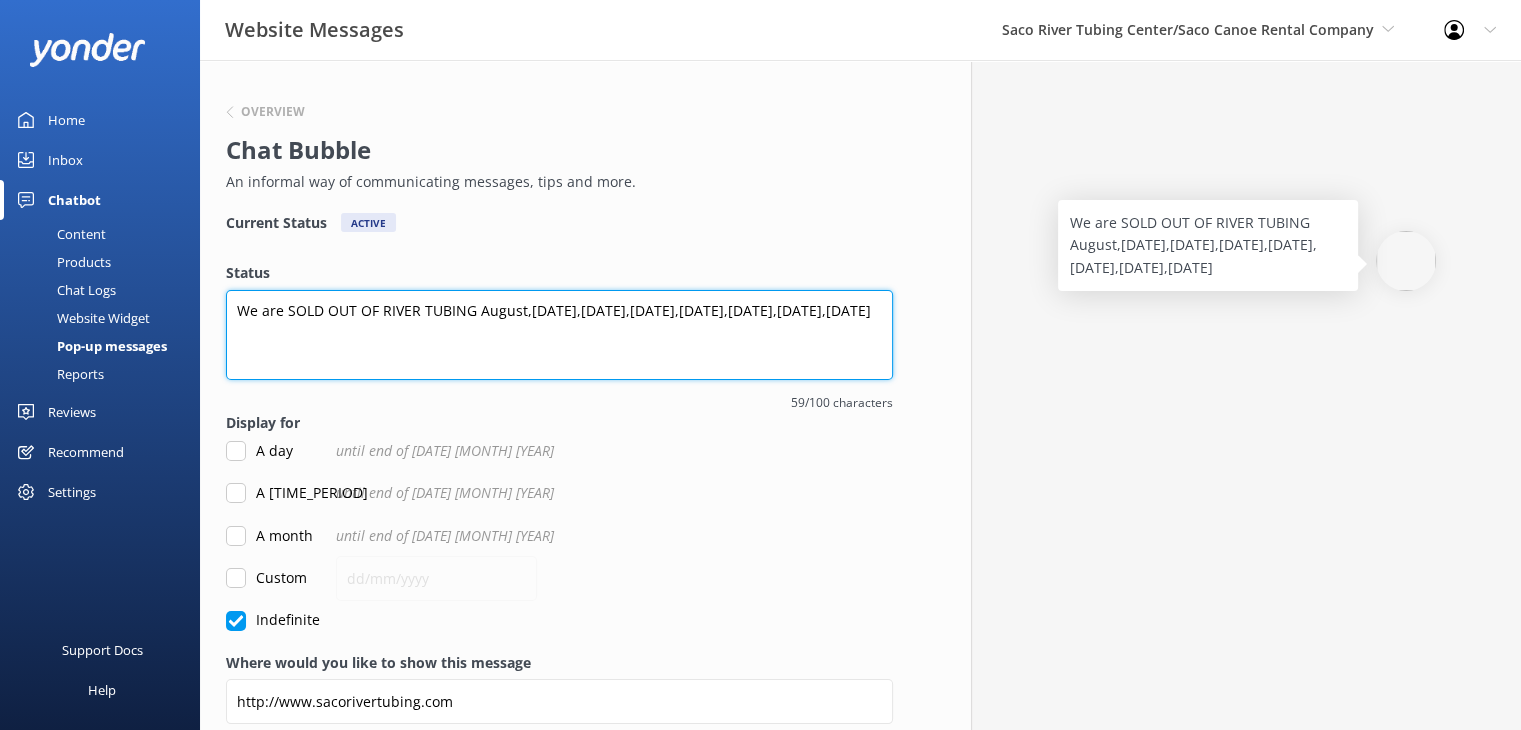 click on "We are SOLD OUT OF RIVER TUBING August,[DATE],[DATE],[DATE],[DATE],[DATE],[DATE],[DATE]" at bounding box center (559, 335) 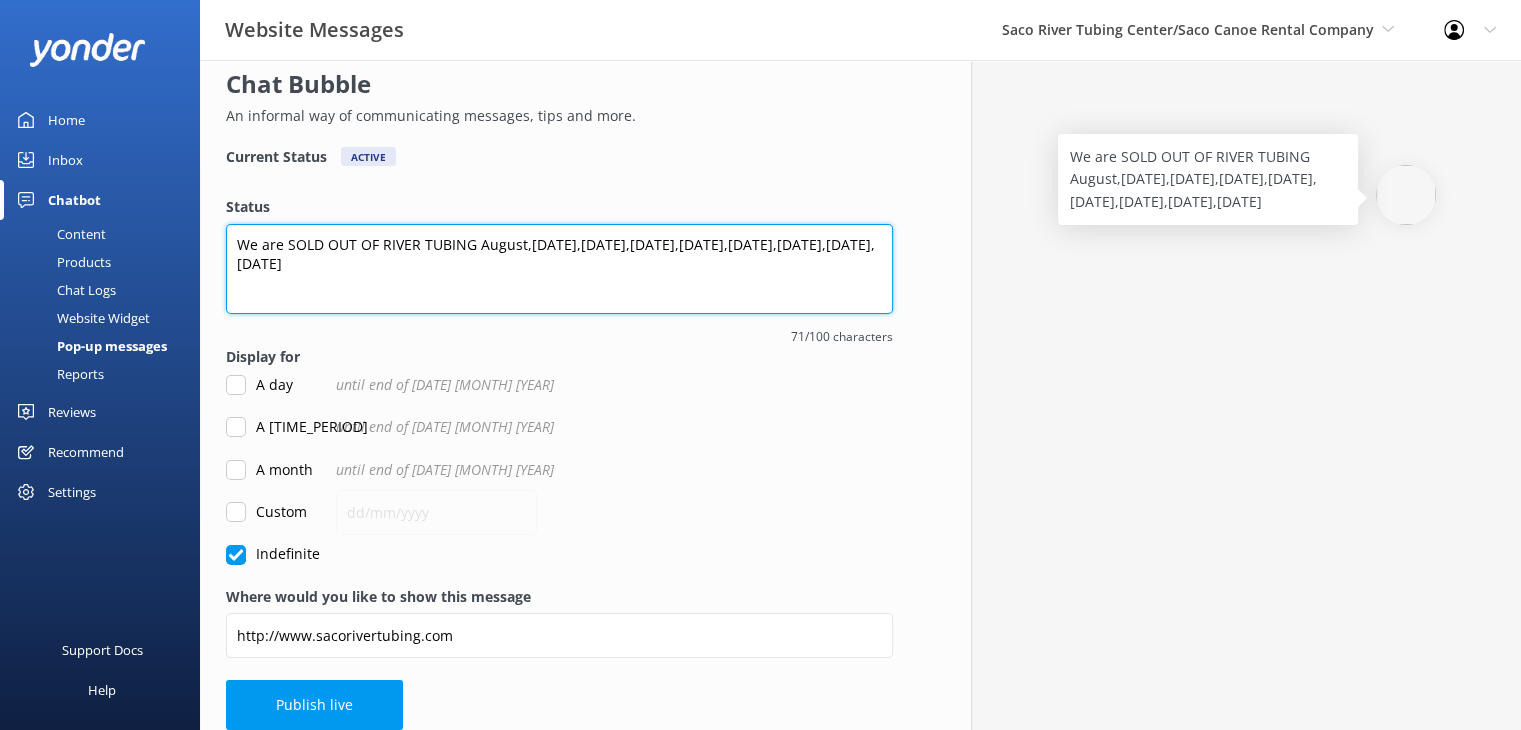 scroll, scrollTop: 86, scrollLeft: 0, axis: vertical 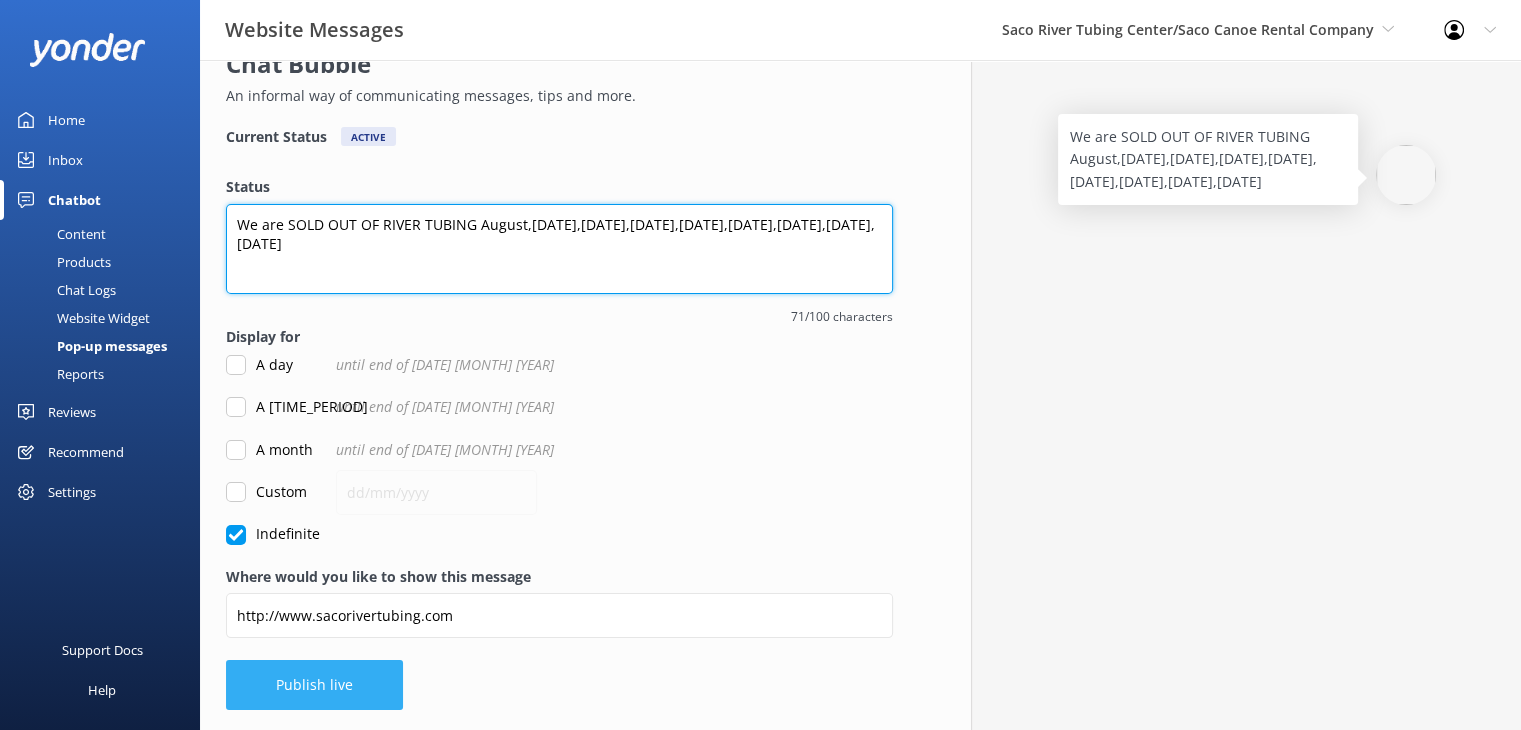 type on "We are SOLD OUT OF RIVER TUBING August,[DATE],[DATE],[DATE],[DATE],[DATE],[DATE],[DATE],[DATE]" 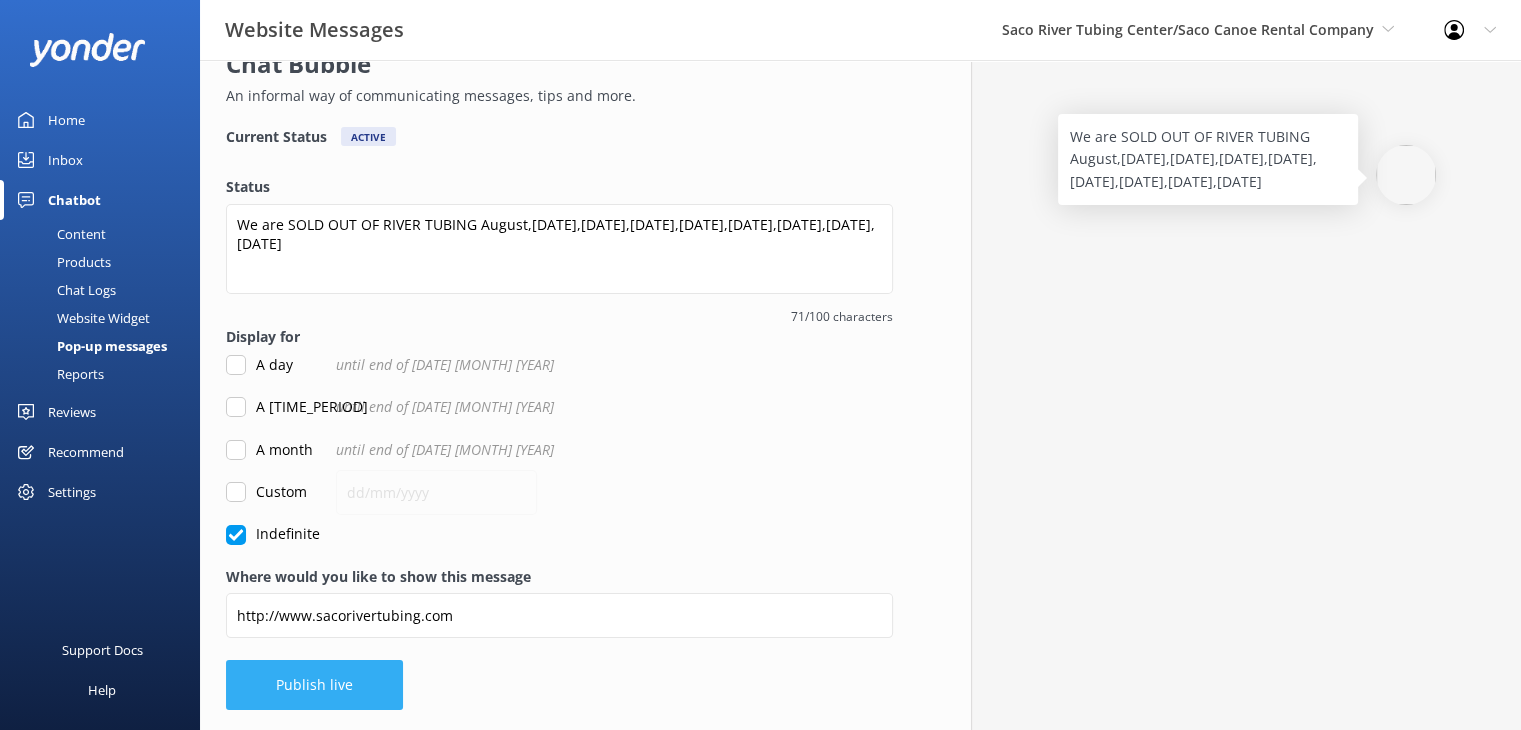 click on "Publish live" at bounding box center (314, 685) 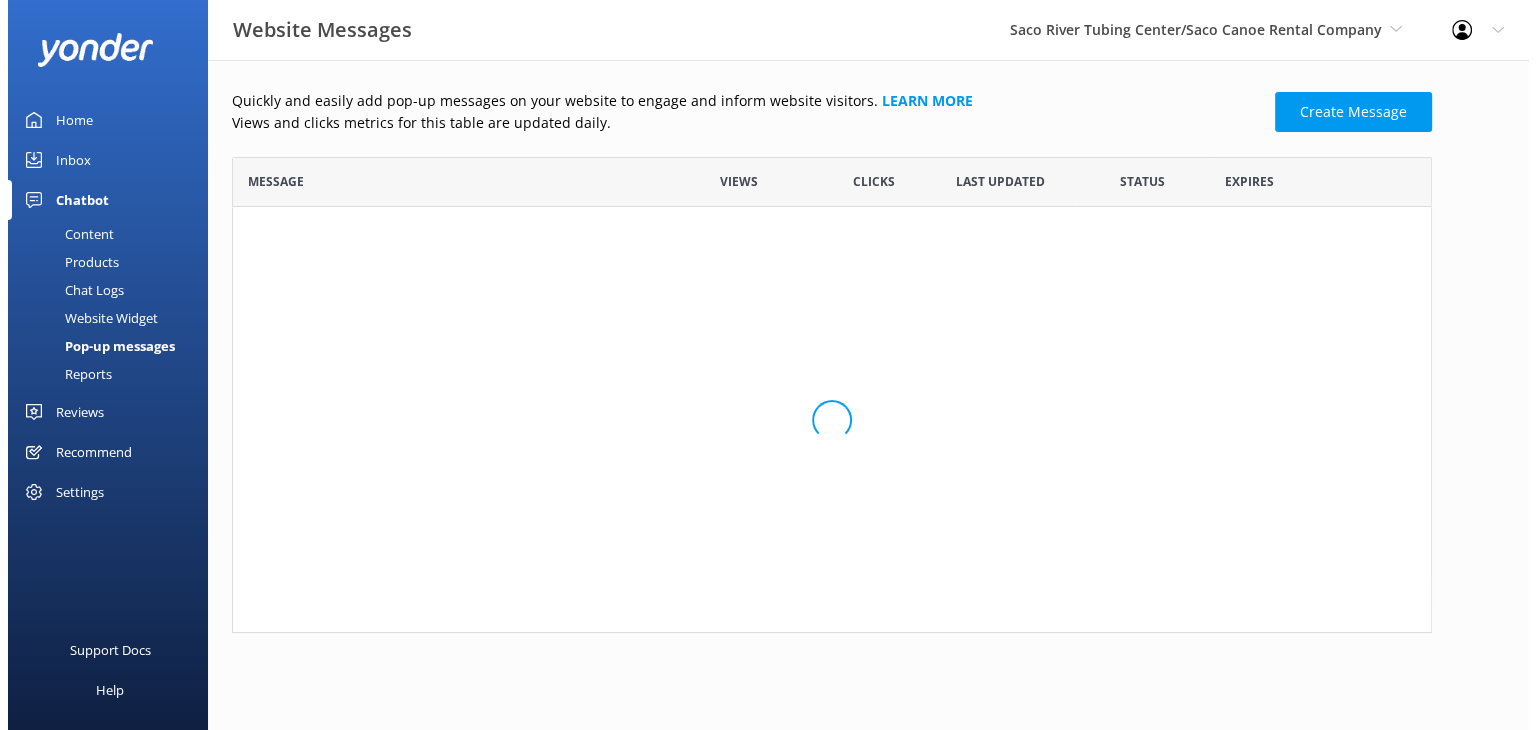 scroll, scrollTop: 0, scrollLeft: 0, axis: both 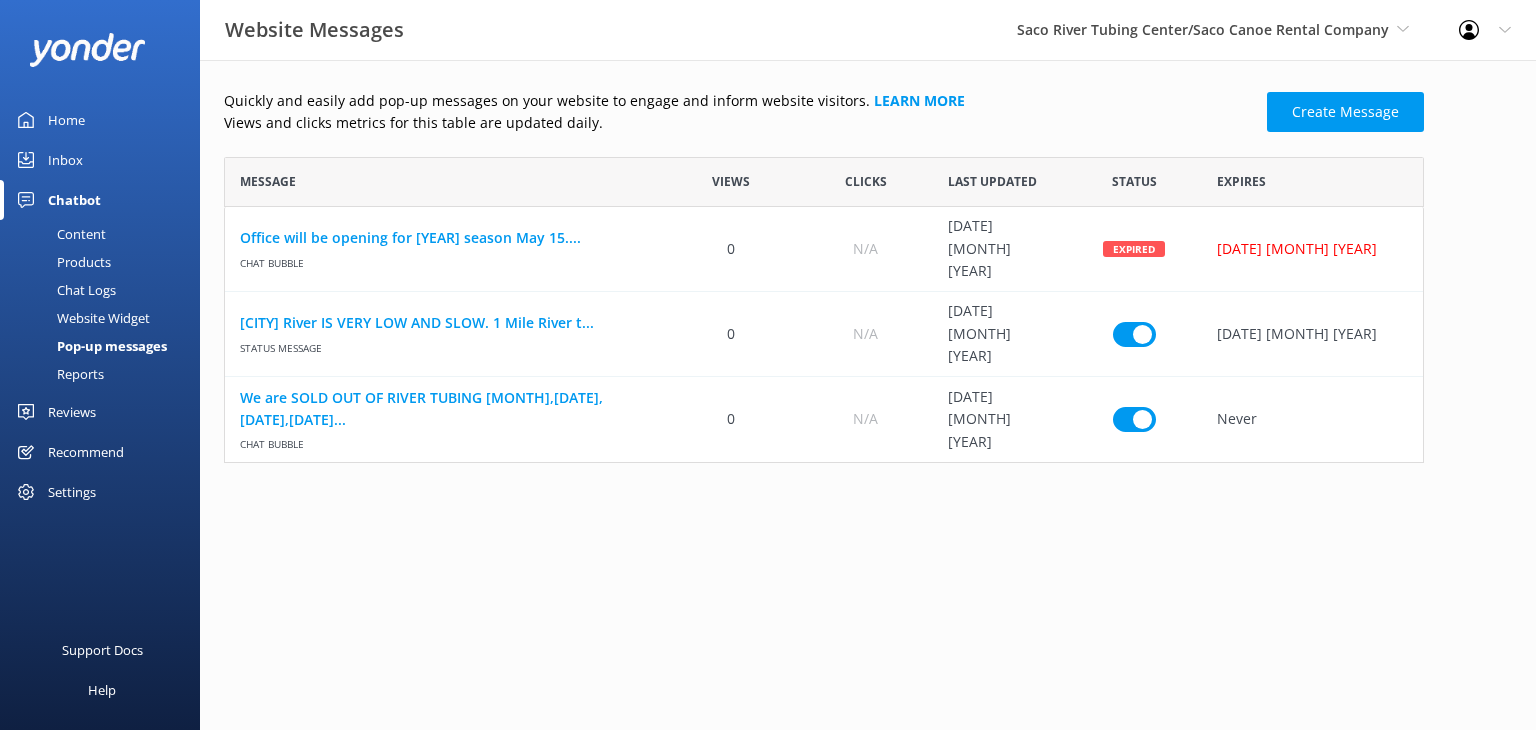 click on "Home" at bounding box center [66, 120] 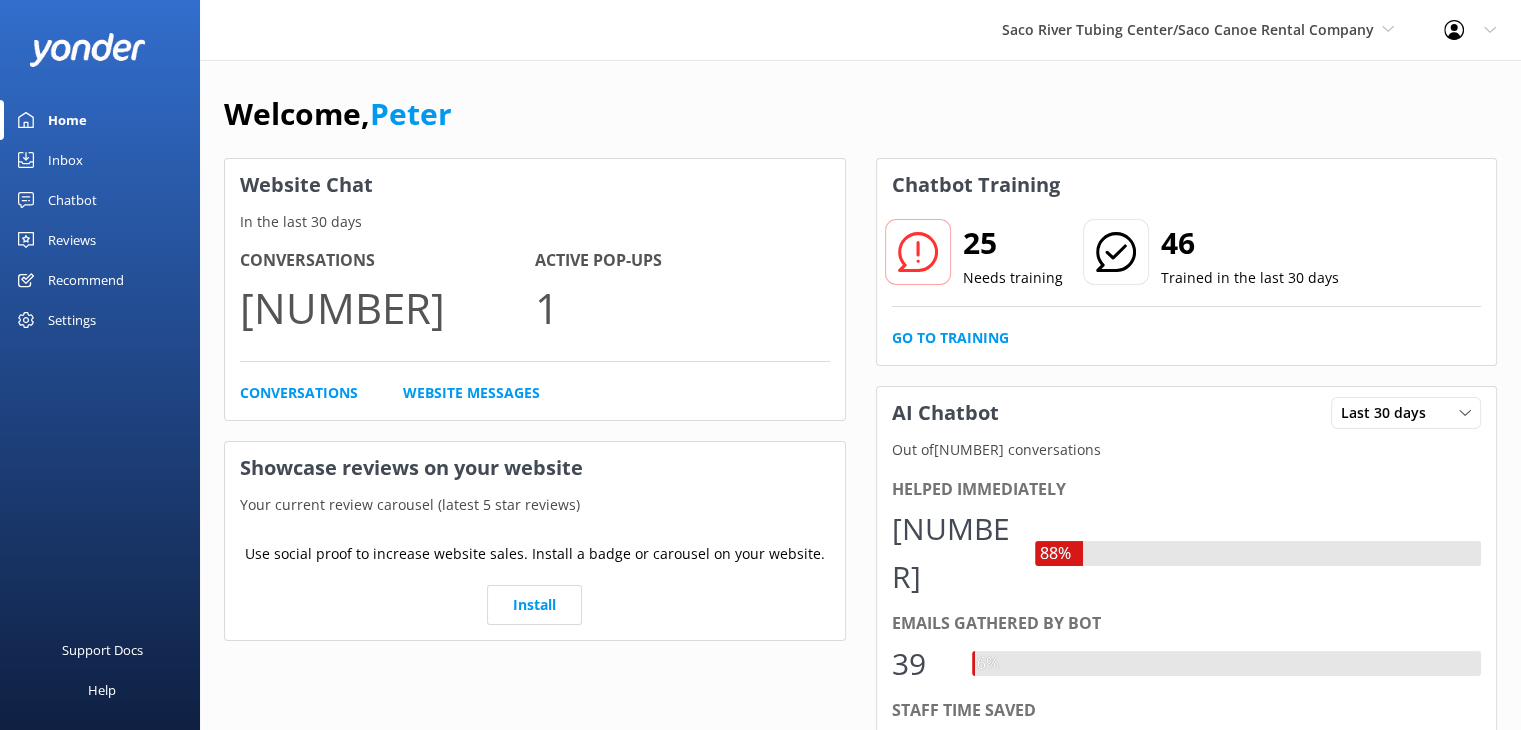 click on "Home" at bounding box center (67, 120) 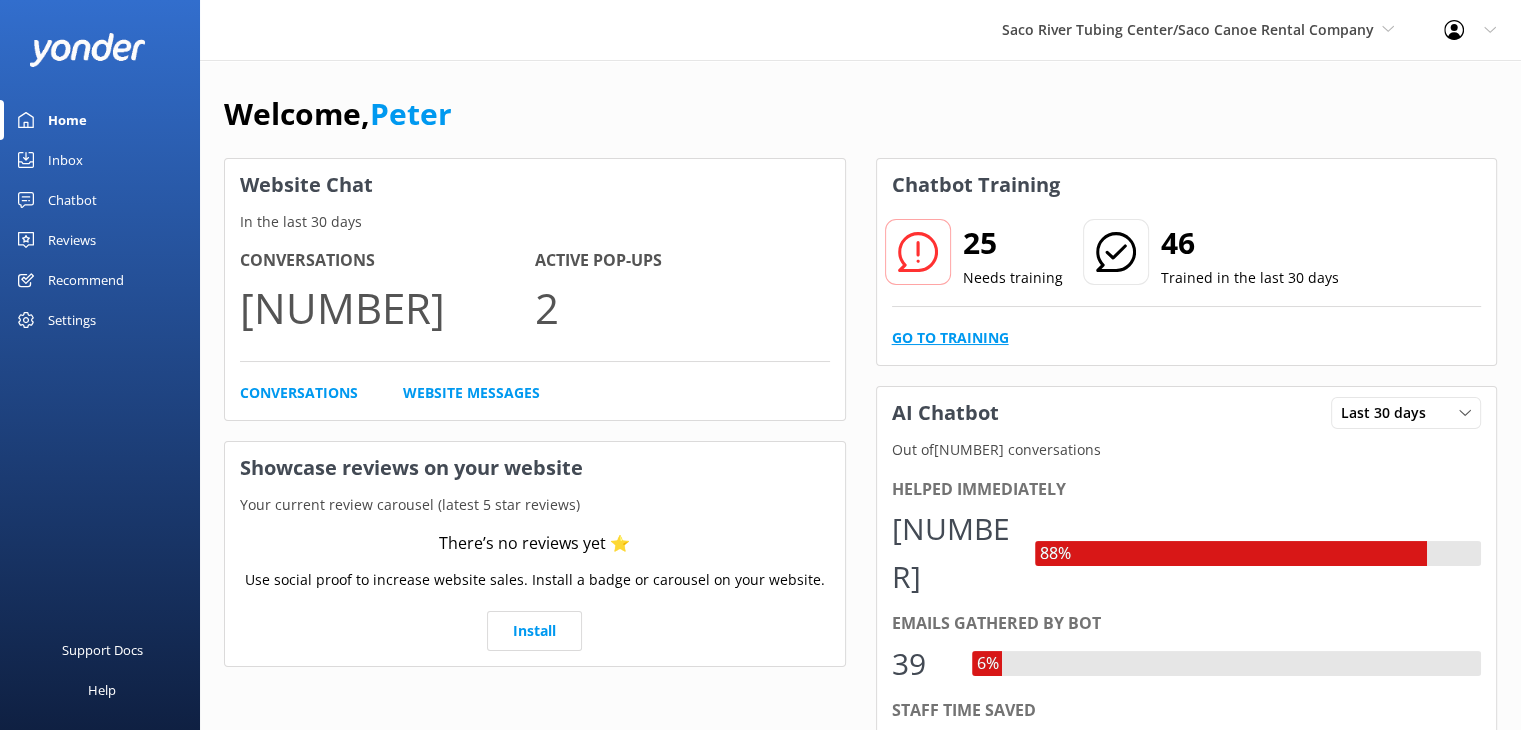 click on "Go to Training" at bounding box center [950, 338] 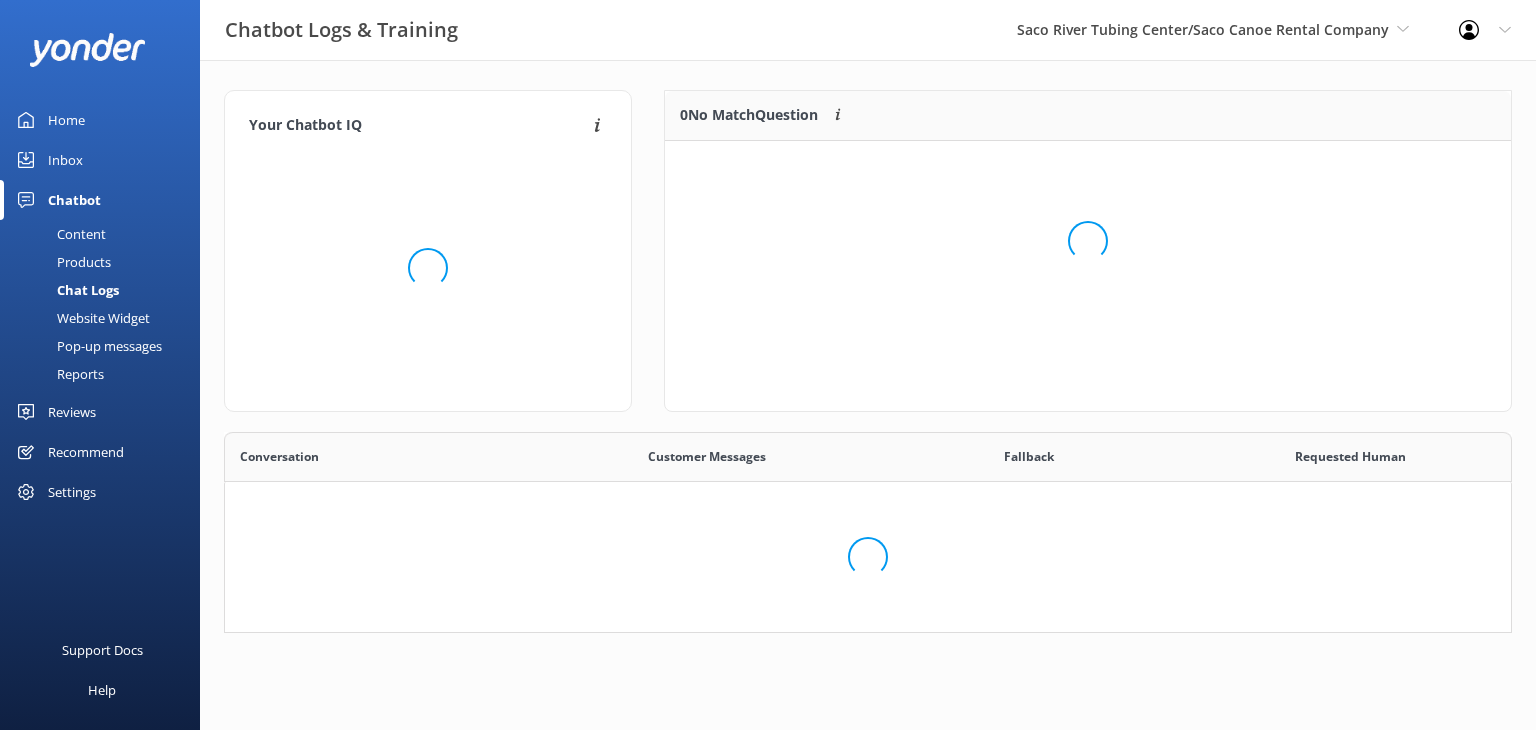 scroll, scrollTop: 16, scrollLeft: 16, axis: both 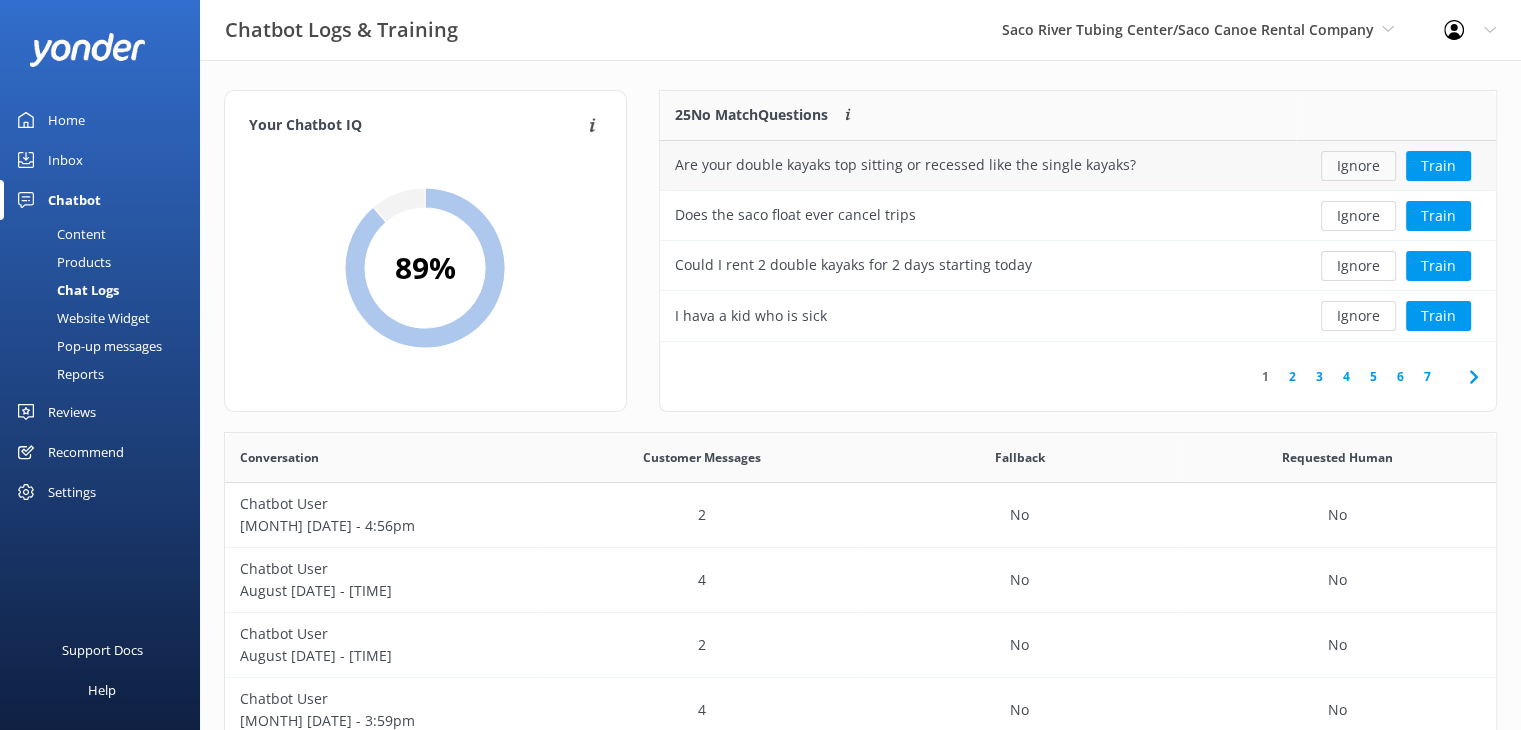 click on "Ignore" at bounding box center [1358, 166] 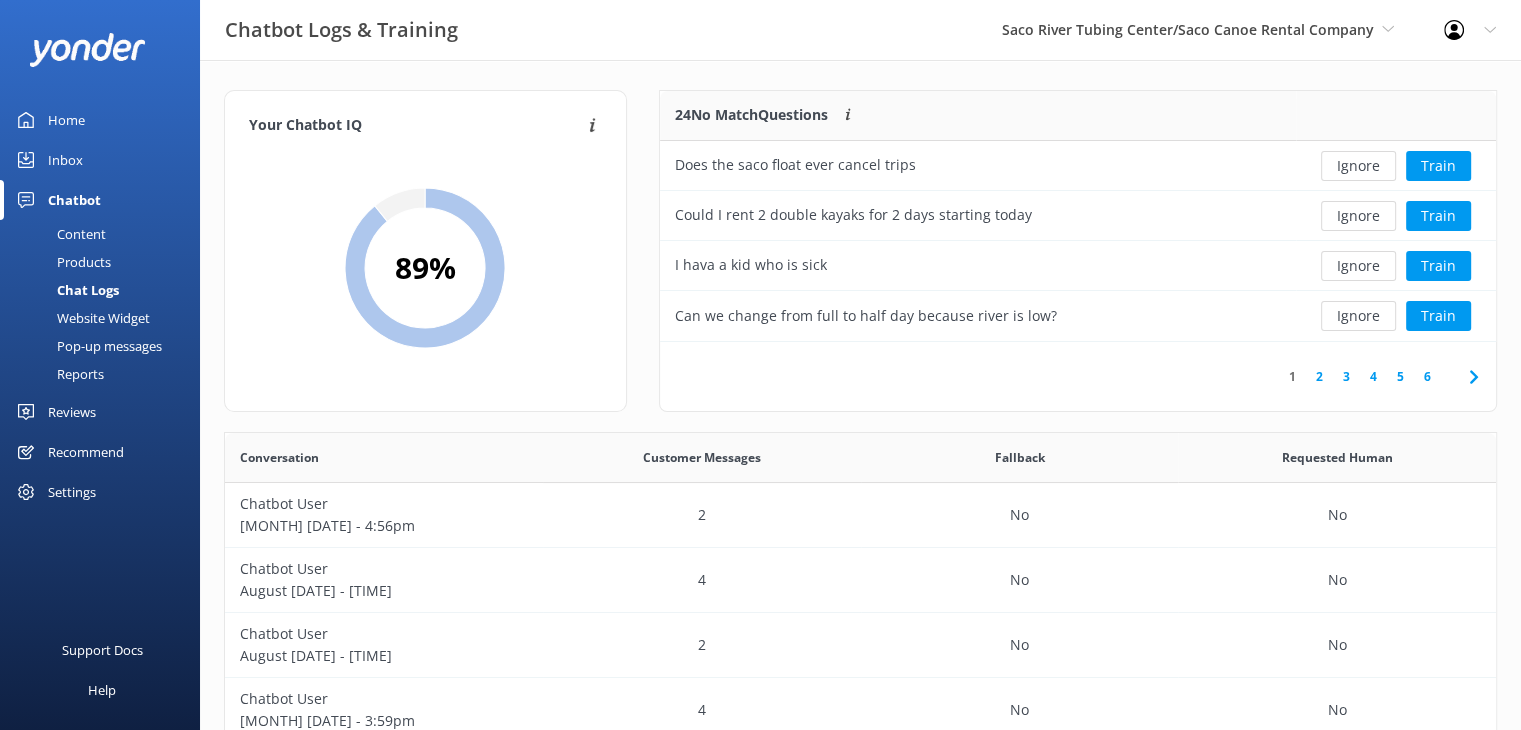click on "Ignore" at bounding box center [1358, 166] 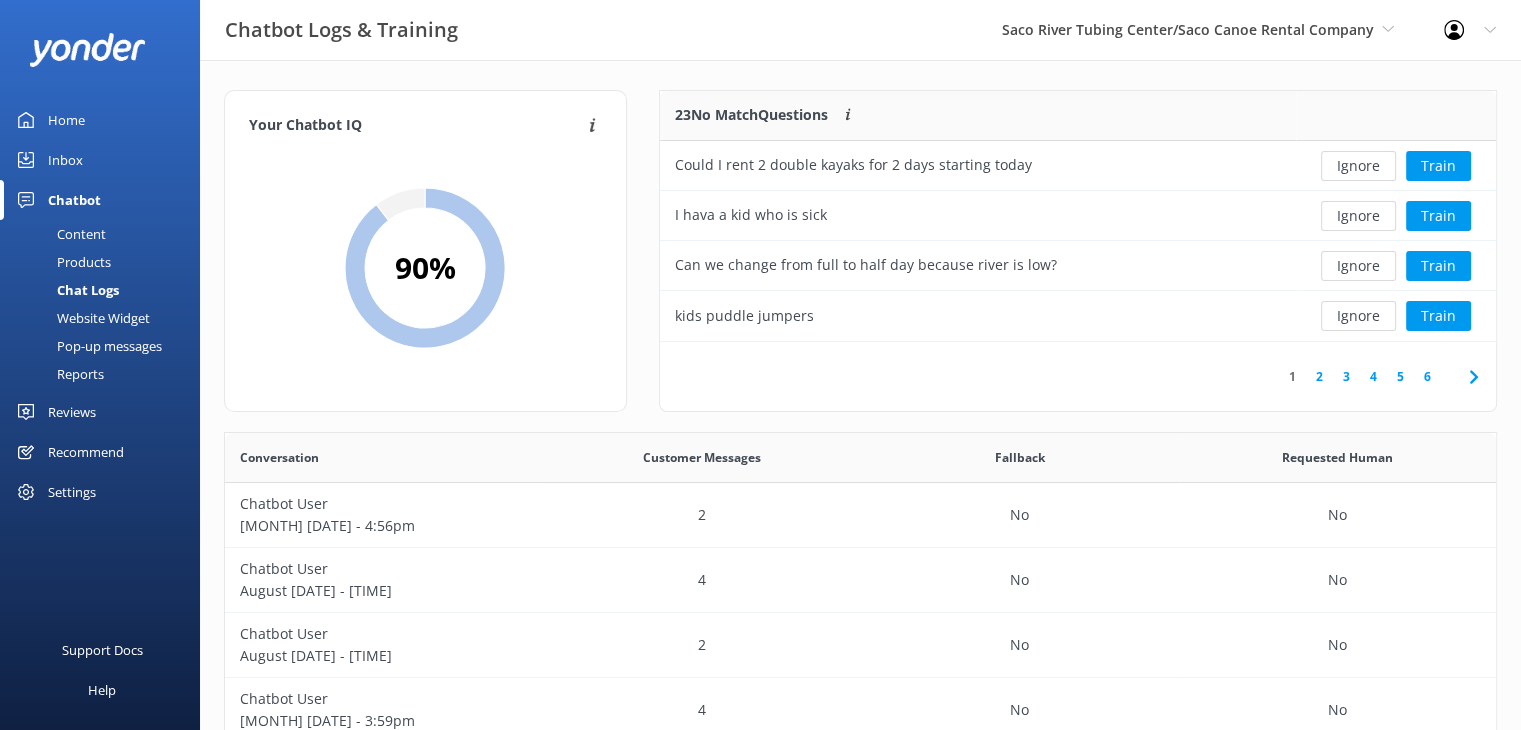 click on "Ignore" at bounding box center (1358, 166) 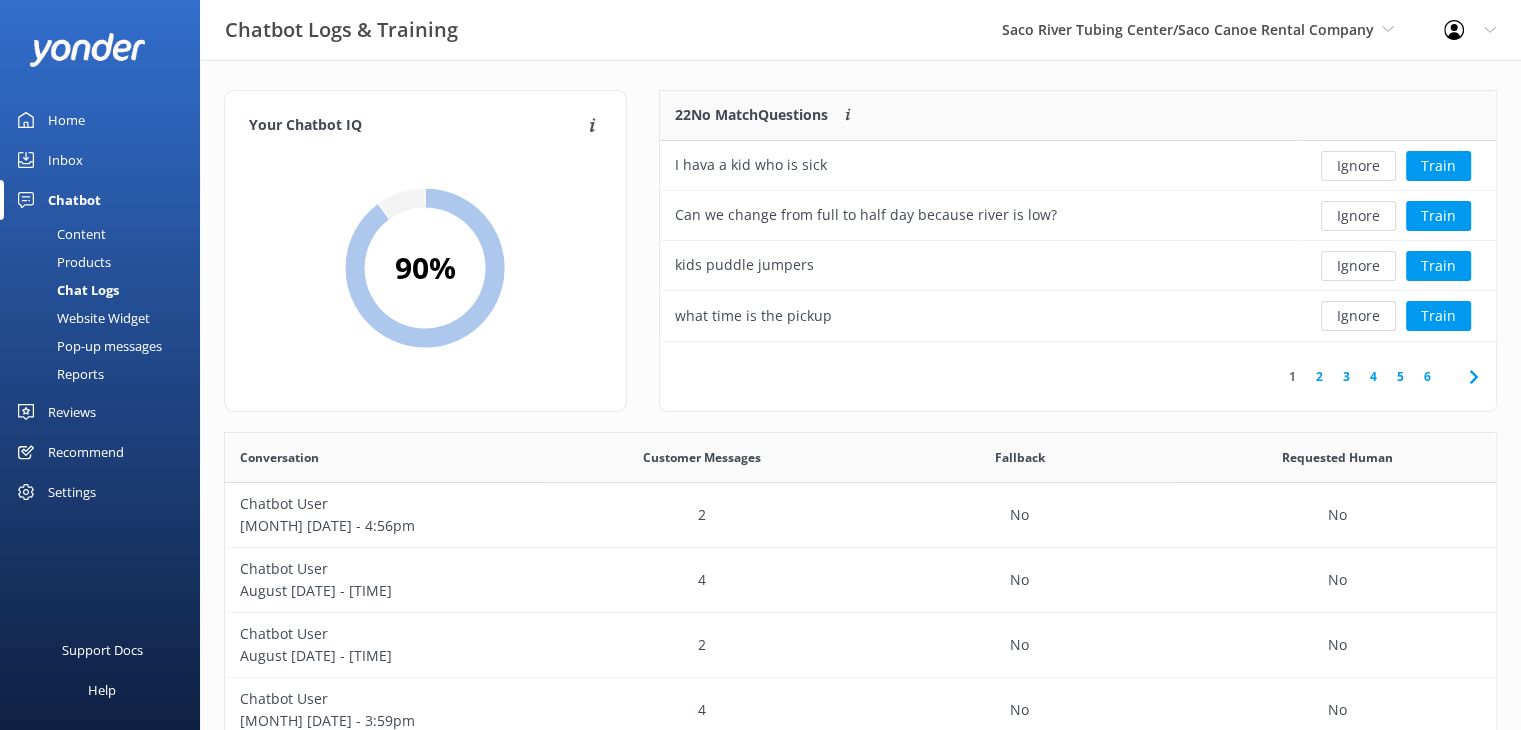 click on "Ignore" at bounding box center (1358, 166) 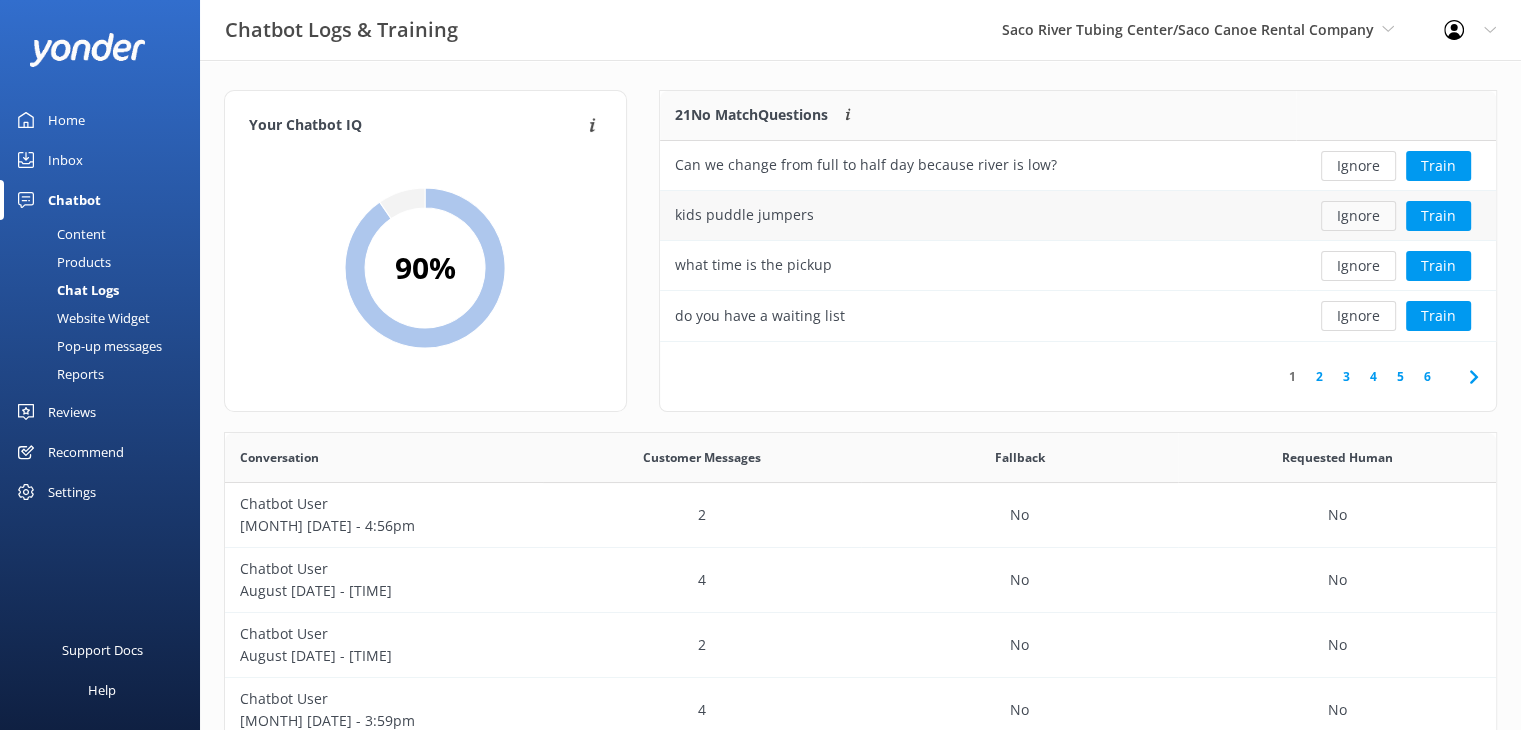 click on "Ignore" at bounding box center (1358, 216) 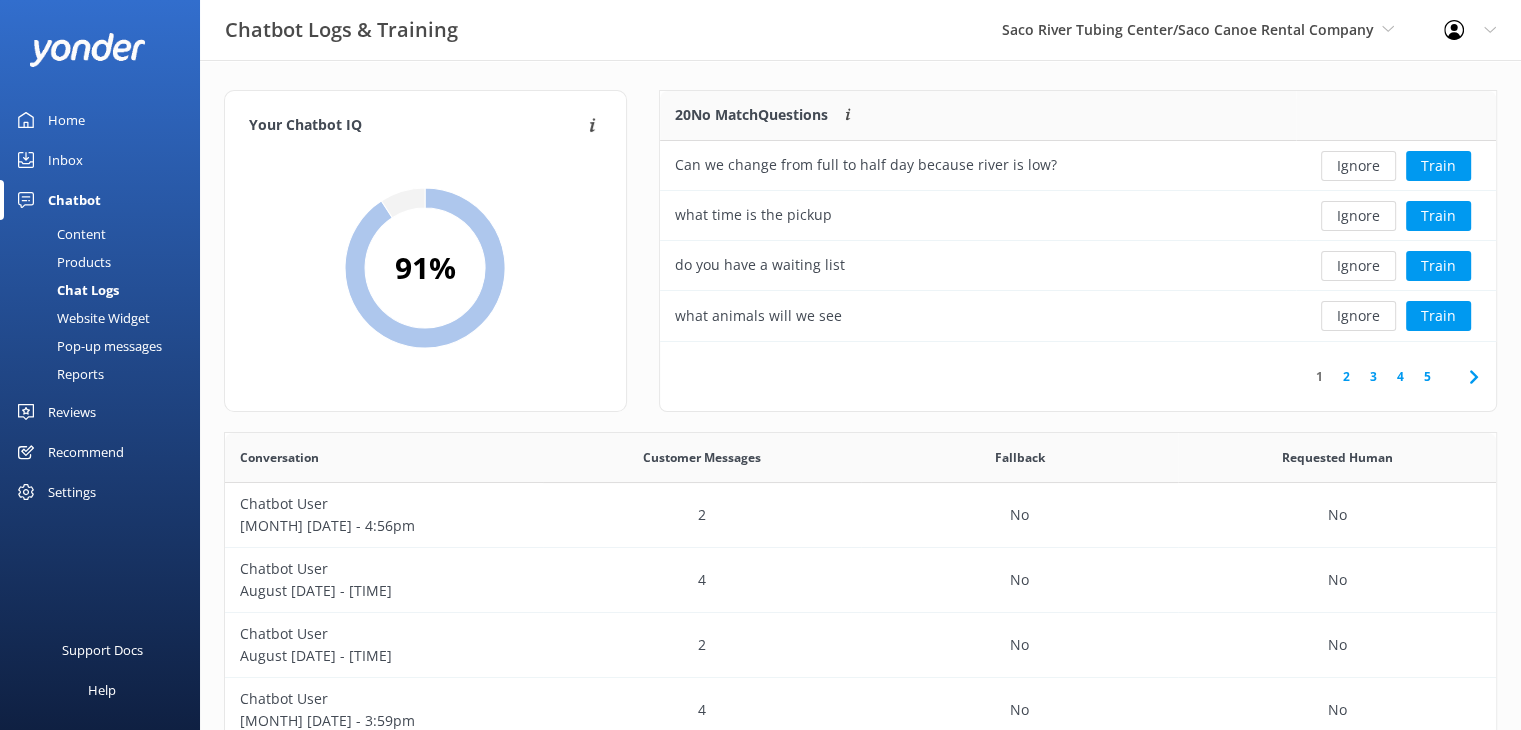 click on "Ignore" at bounding box center (1358, 216) 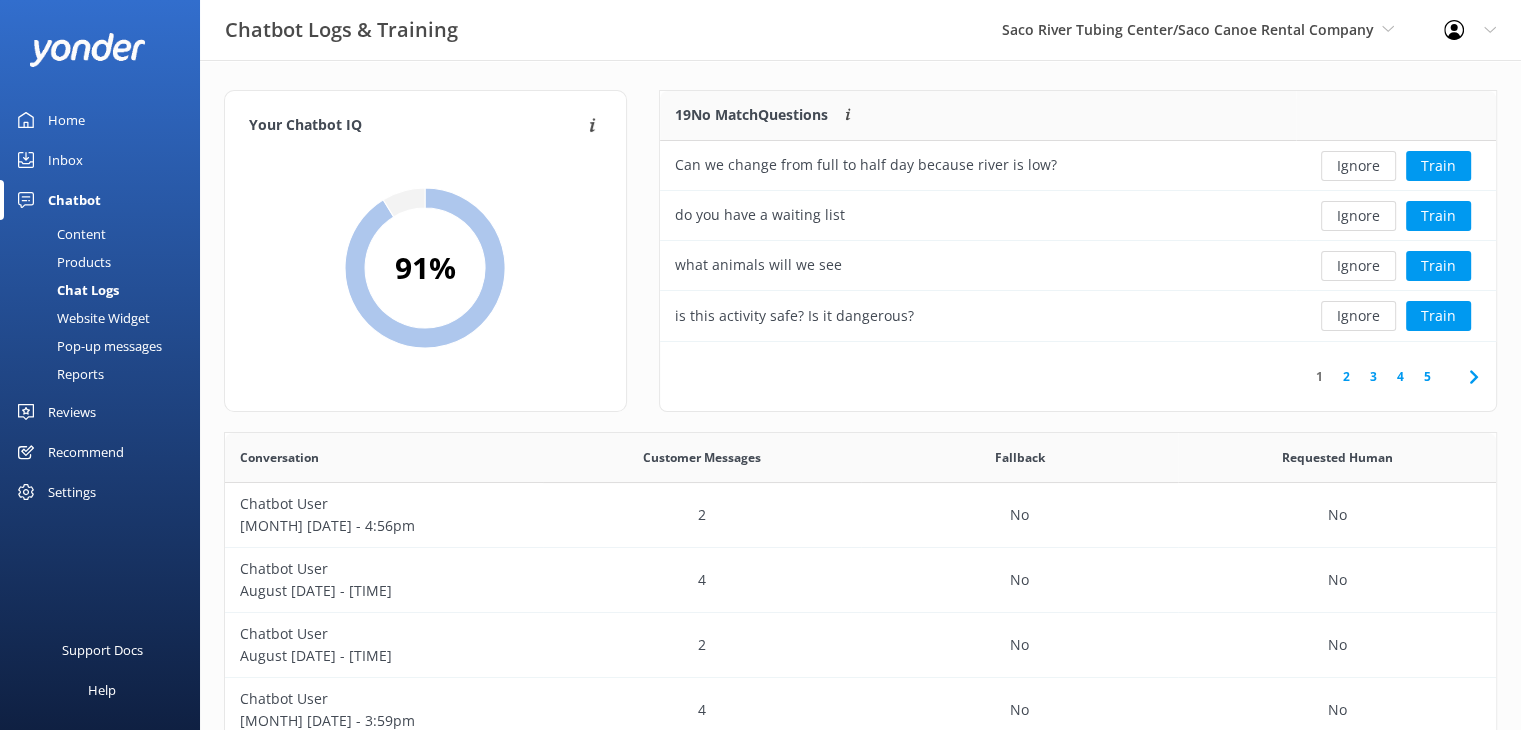 click on "Ignore" at bounding box center (1358, 216) 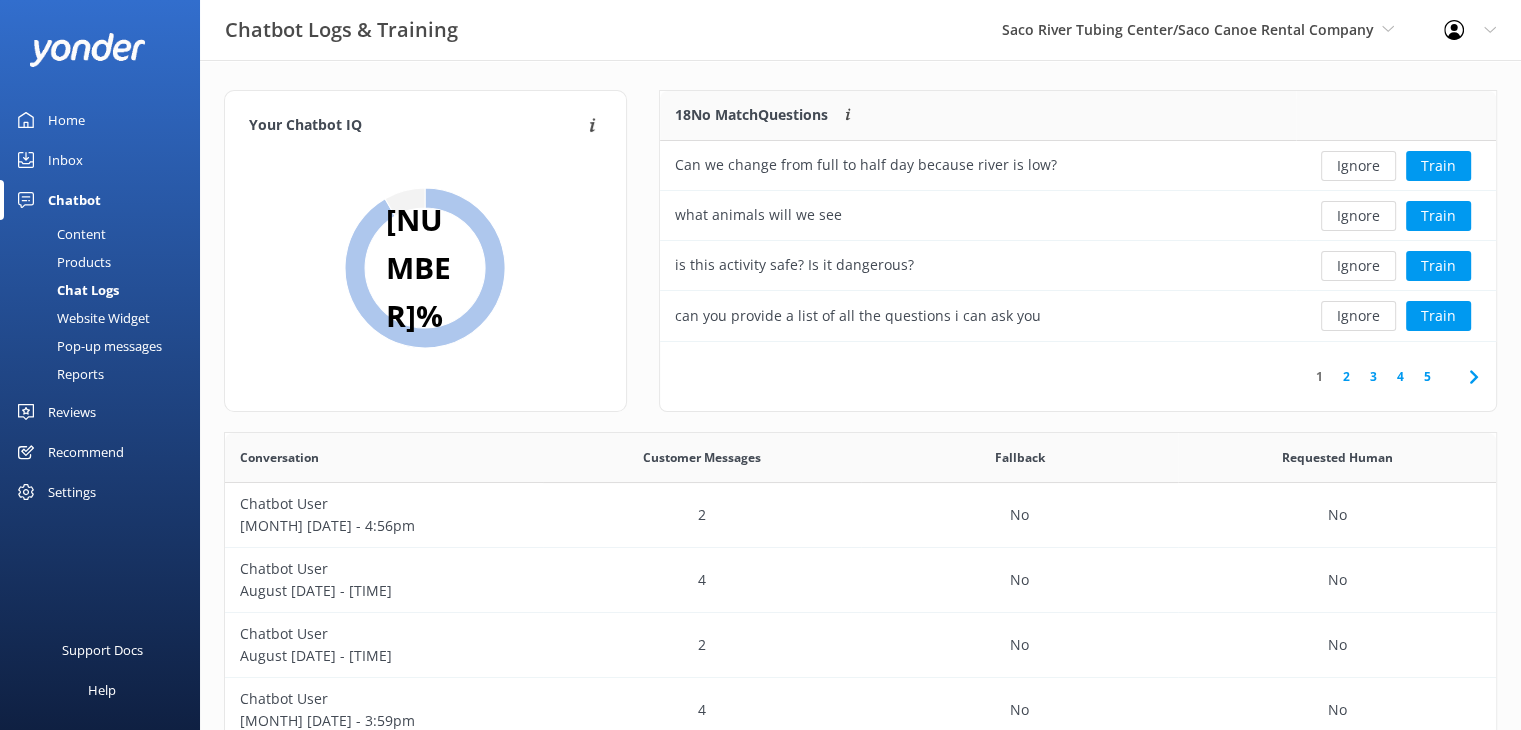 click on "Ignore" at bounding box center [1358, 216] 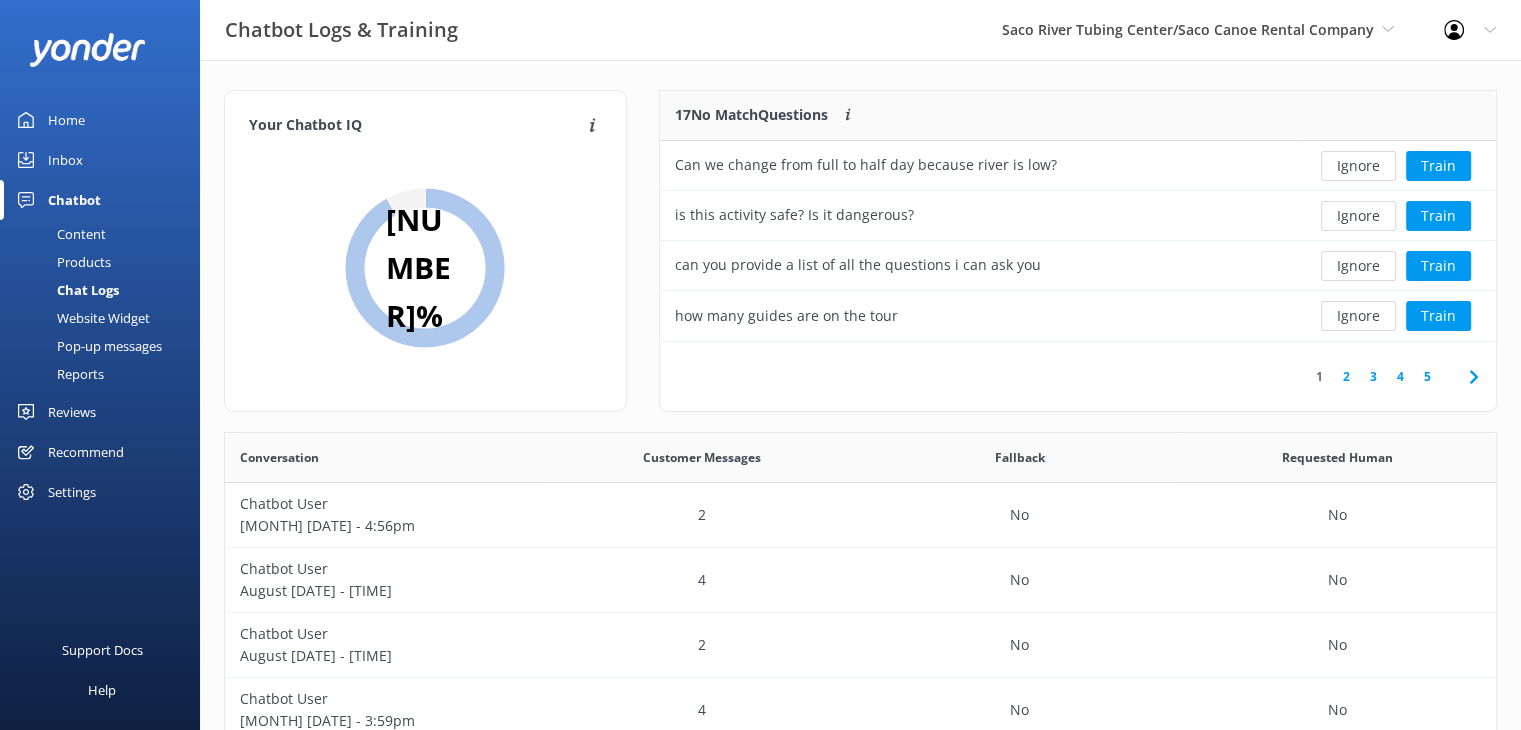 click on "Ignore" at bounding box center (1358, 216) 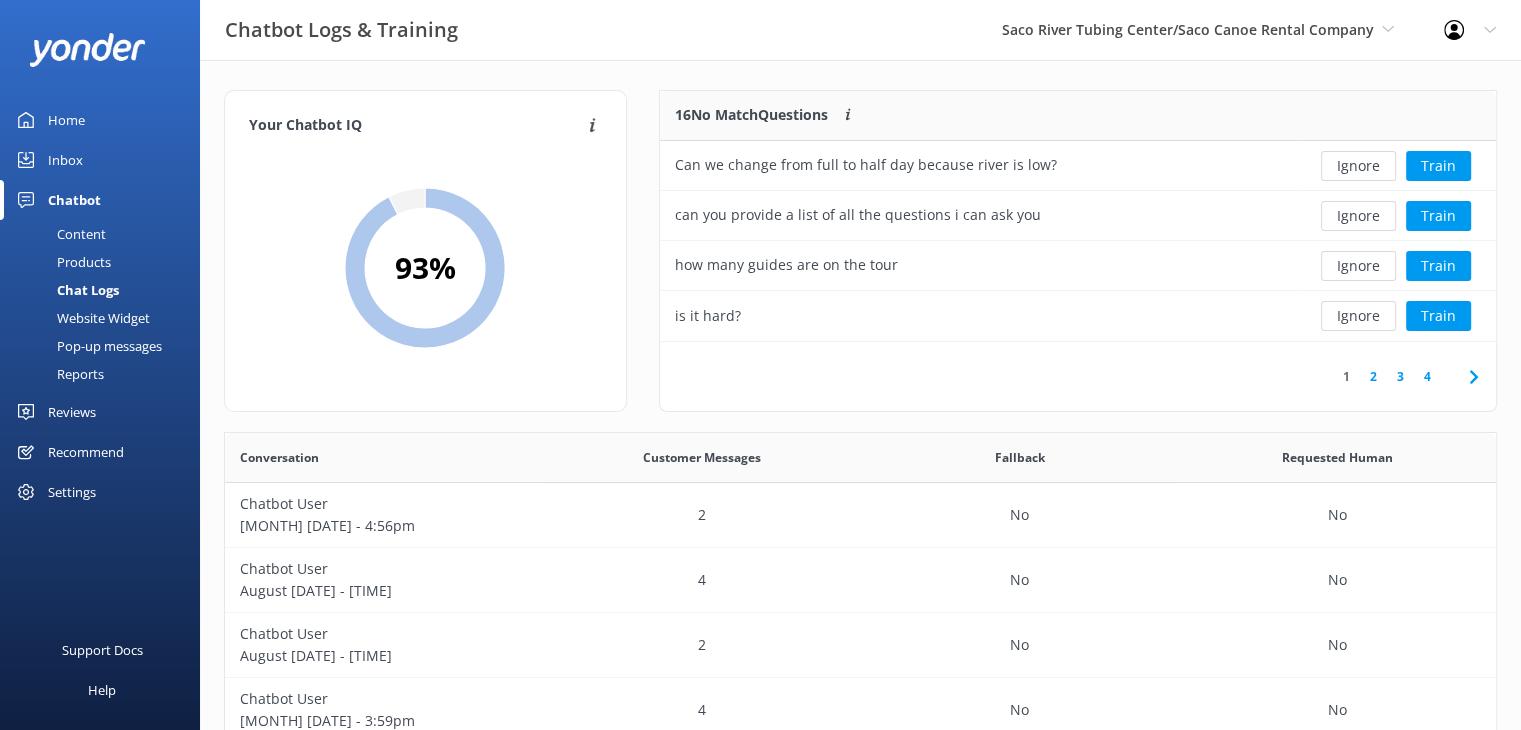 click on "Ignore" at bounding box center [1358, 216] 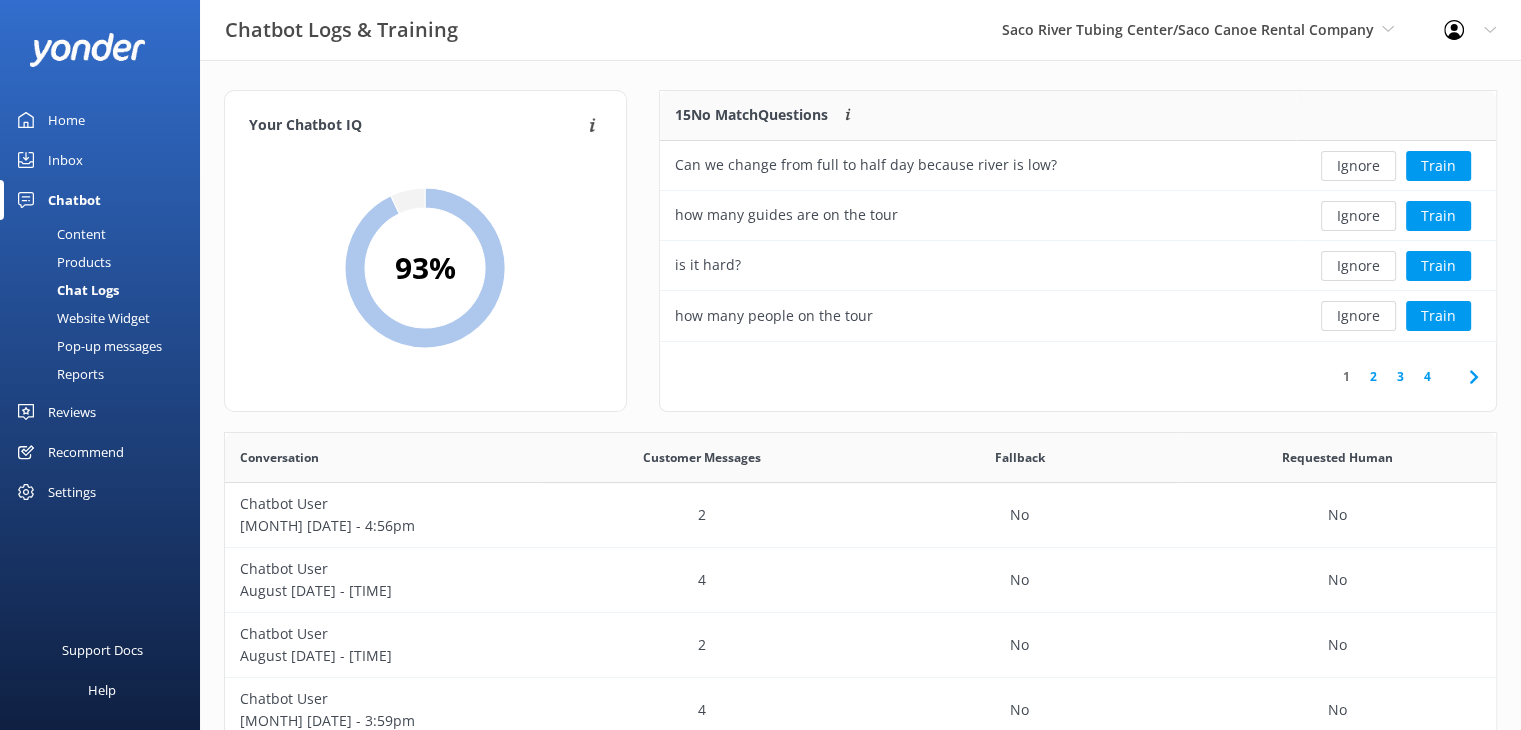 click on "Ignore" at bounding box center [1358, 216] 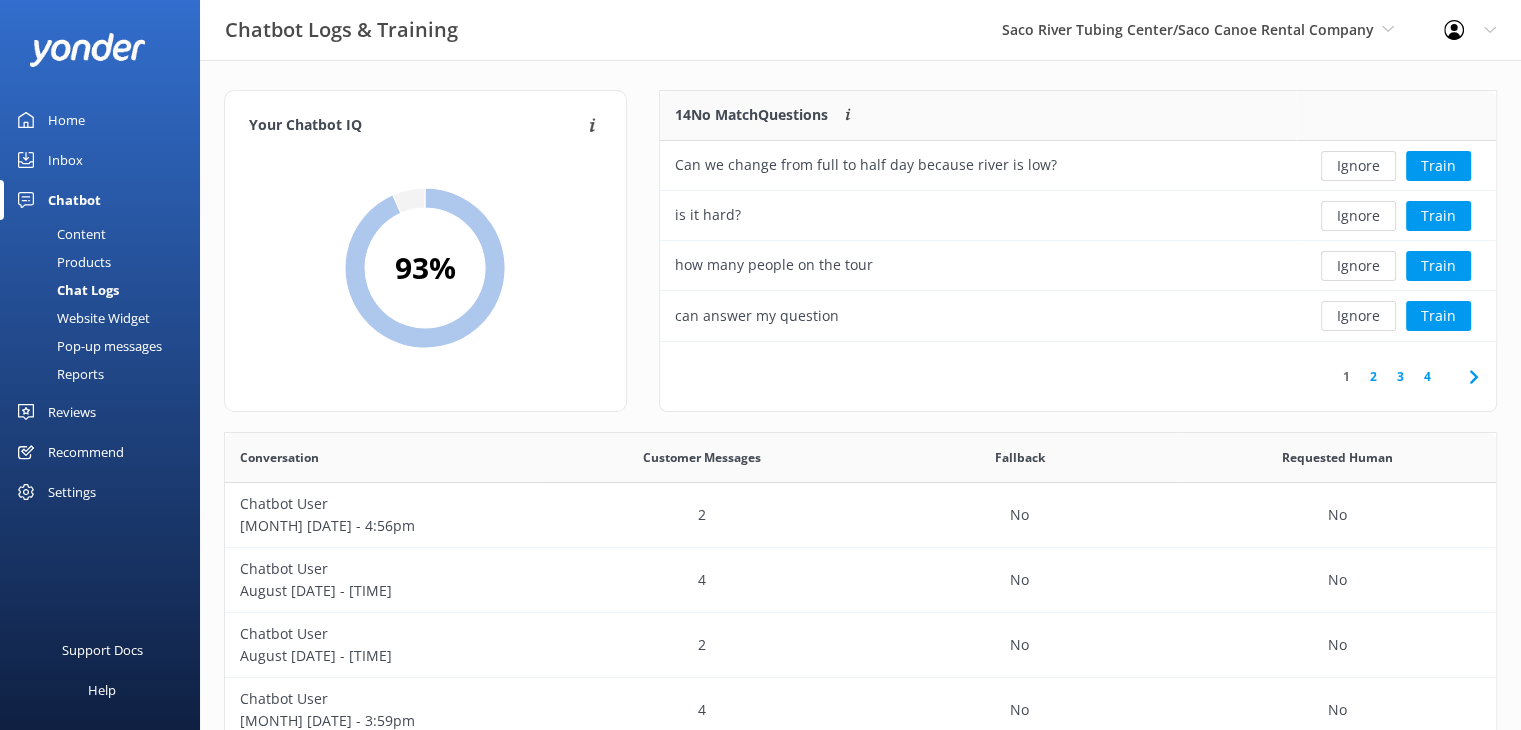 click on "Ignore" at bounding box center [1358, 216] 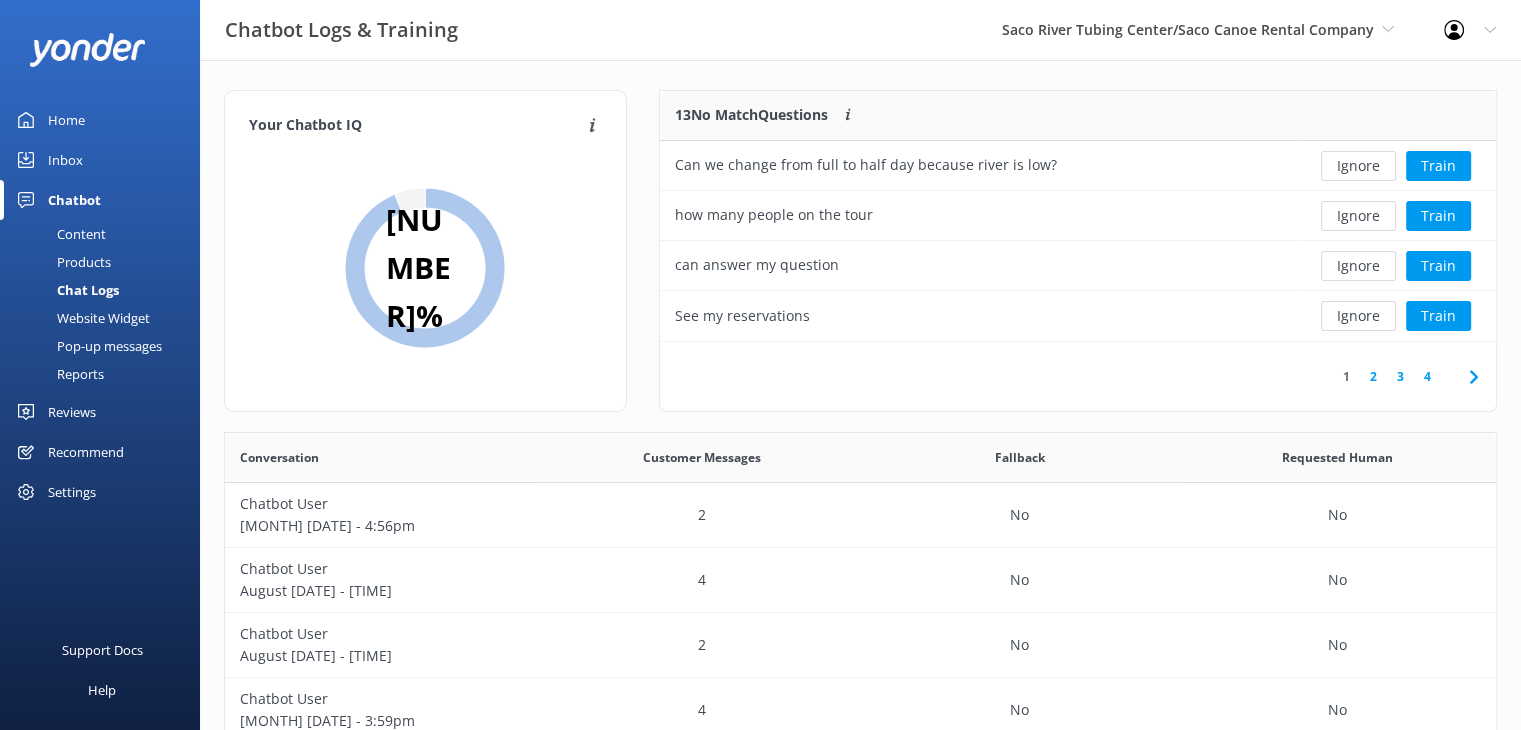 click on "Ignore" at bounding box center [1358, 216] 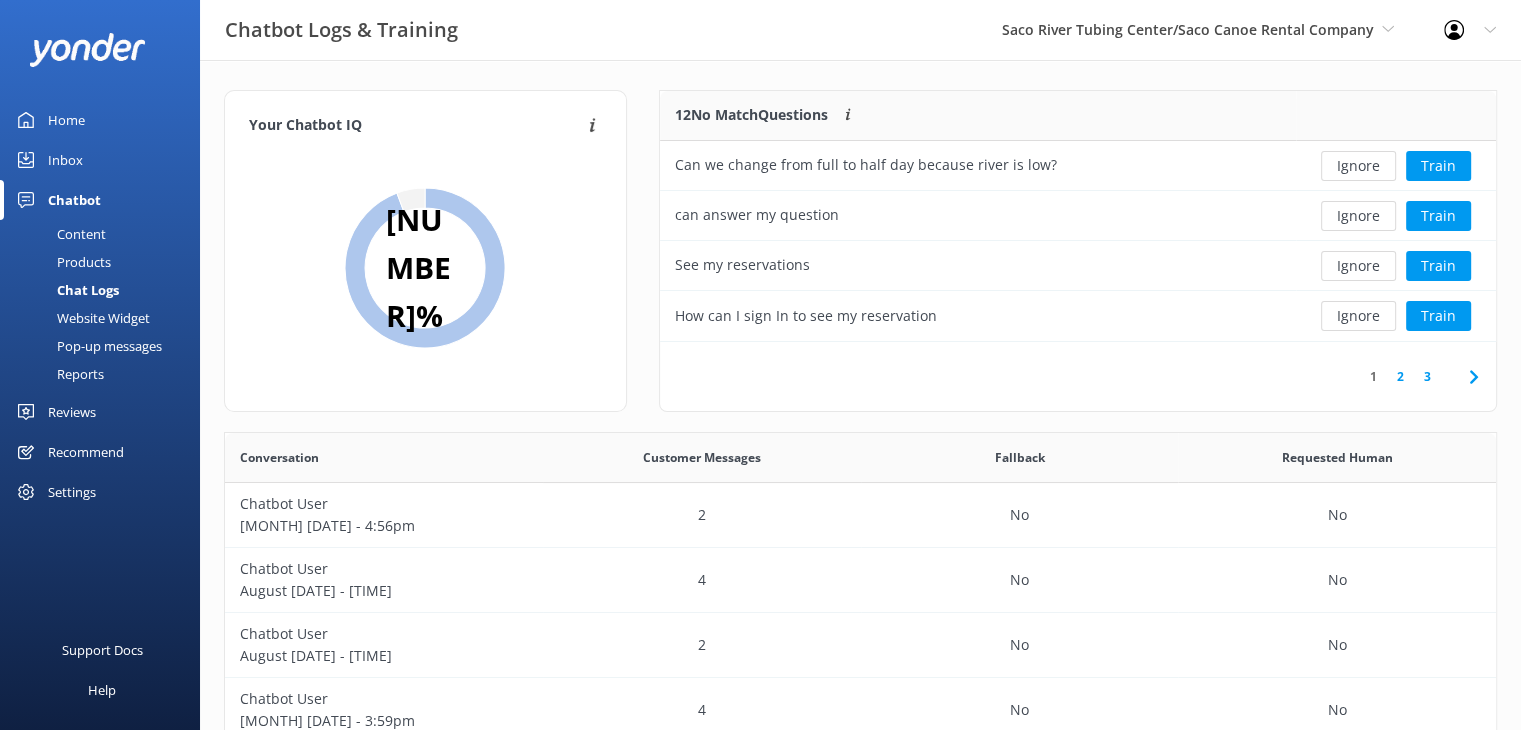 click on "Ignore" at bounding box center [1358, 216] 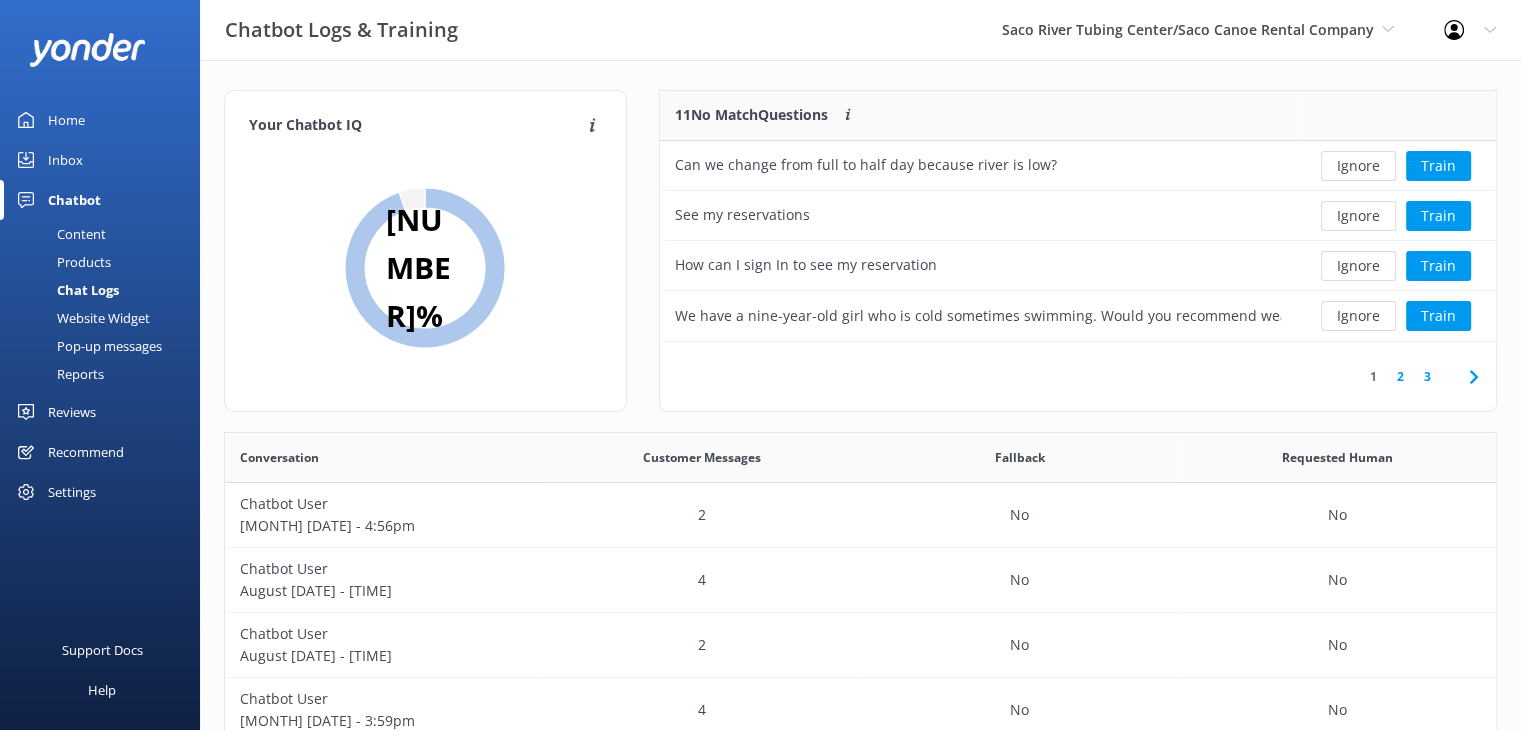 click on "Ignore" at bounding box center (1358, 216) 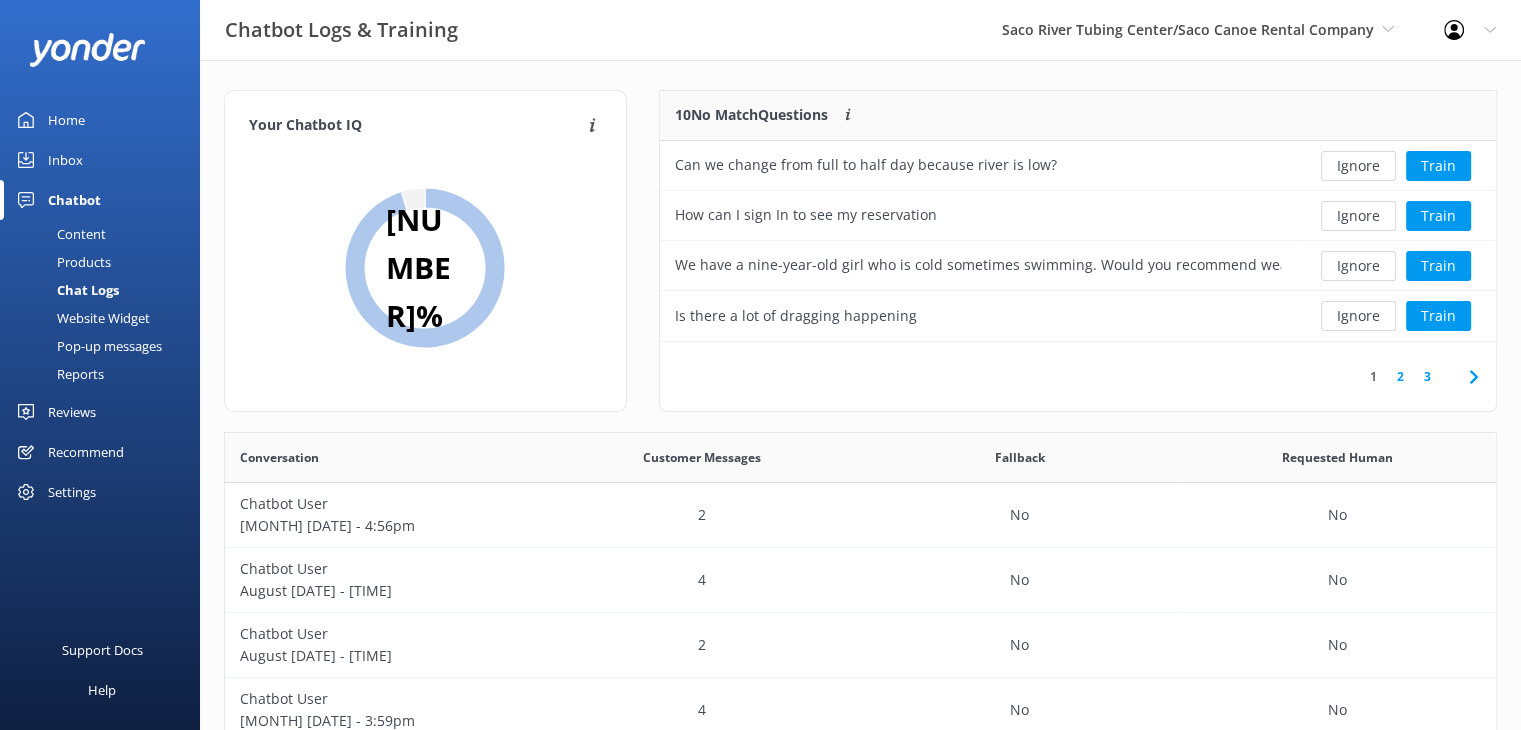 click on "Ignore" at bounding box center (1358, 216) 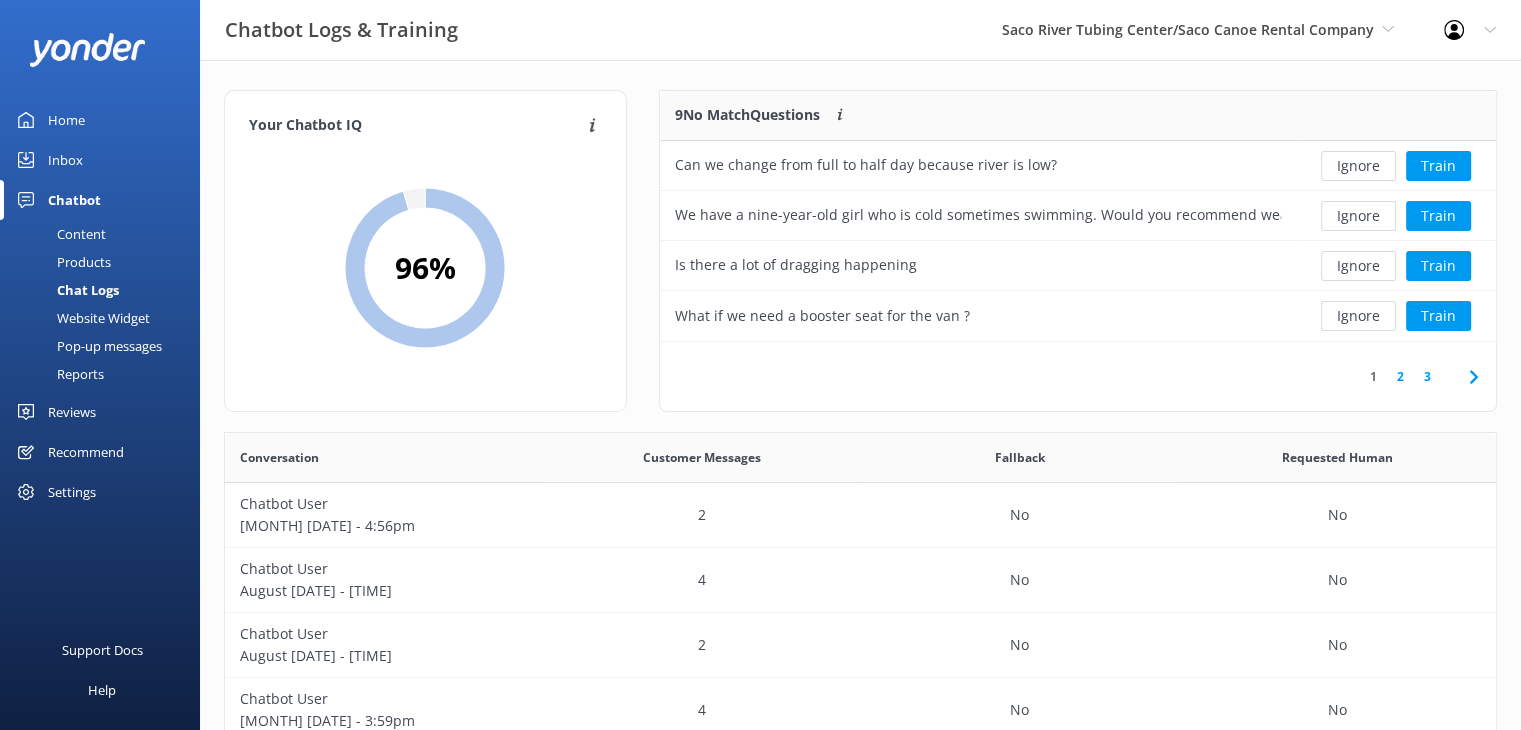 click on "Ignore" at bounding box center (1358, 216) 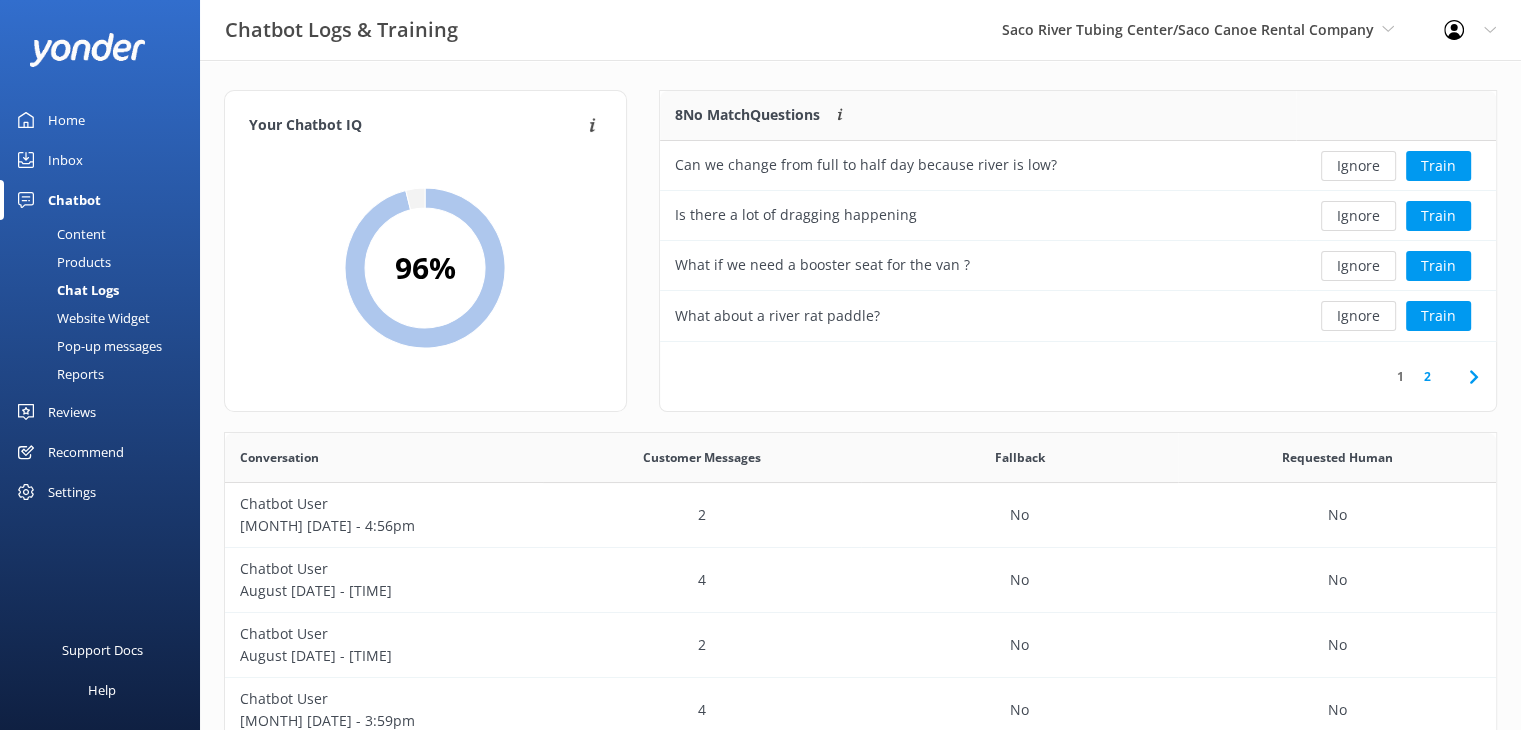 click on "Ignore" at bounding box center (1358, 216) 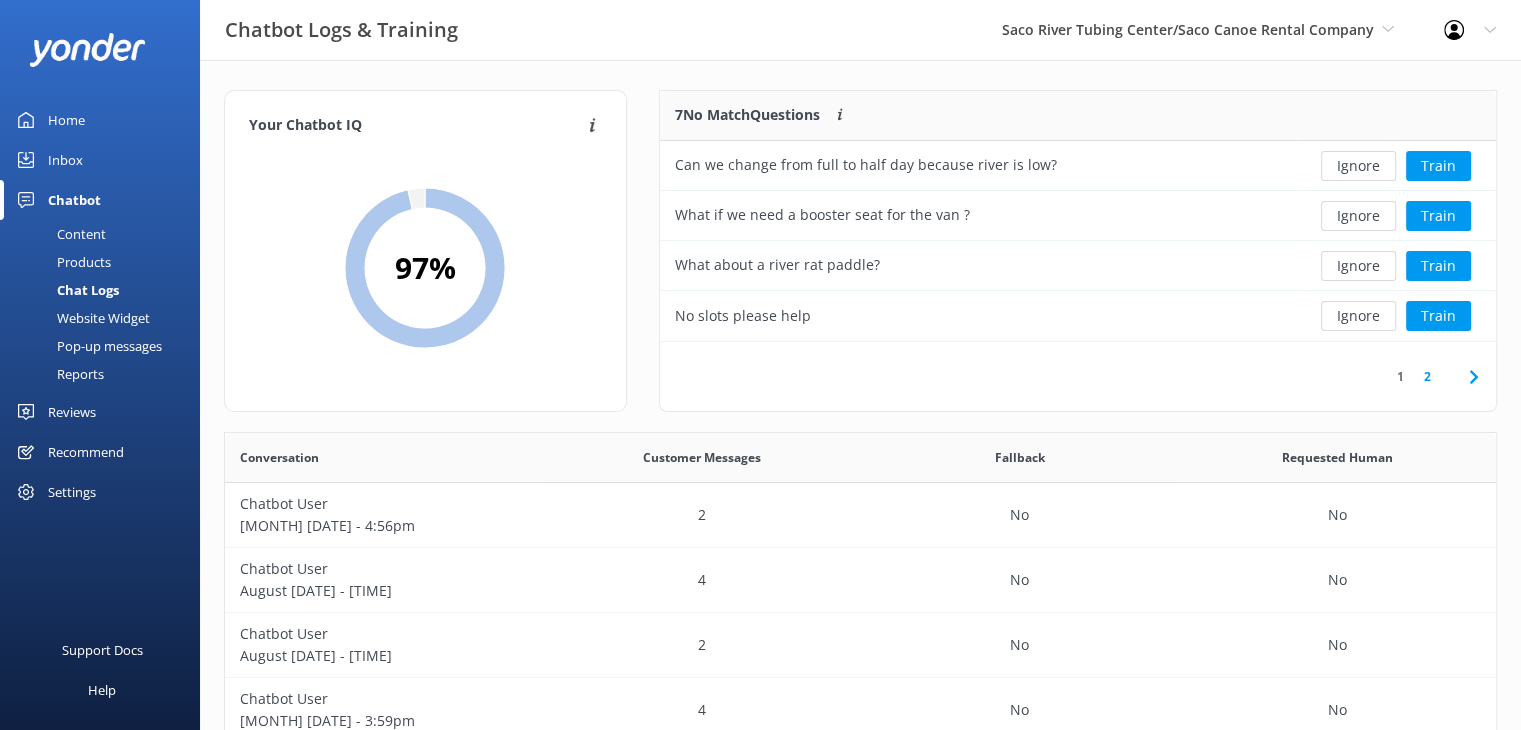 click on "Ignore" at bounding box center (1358, 216) 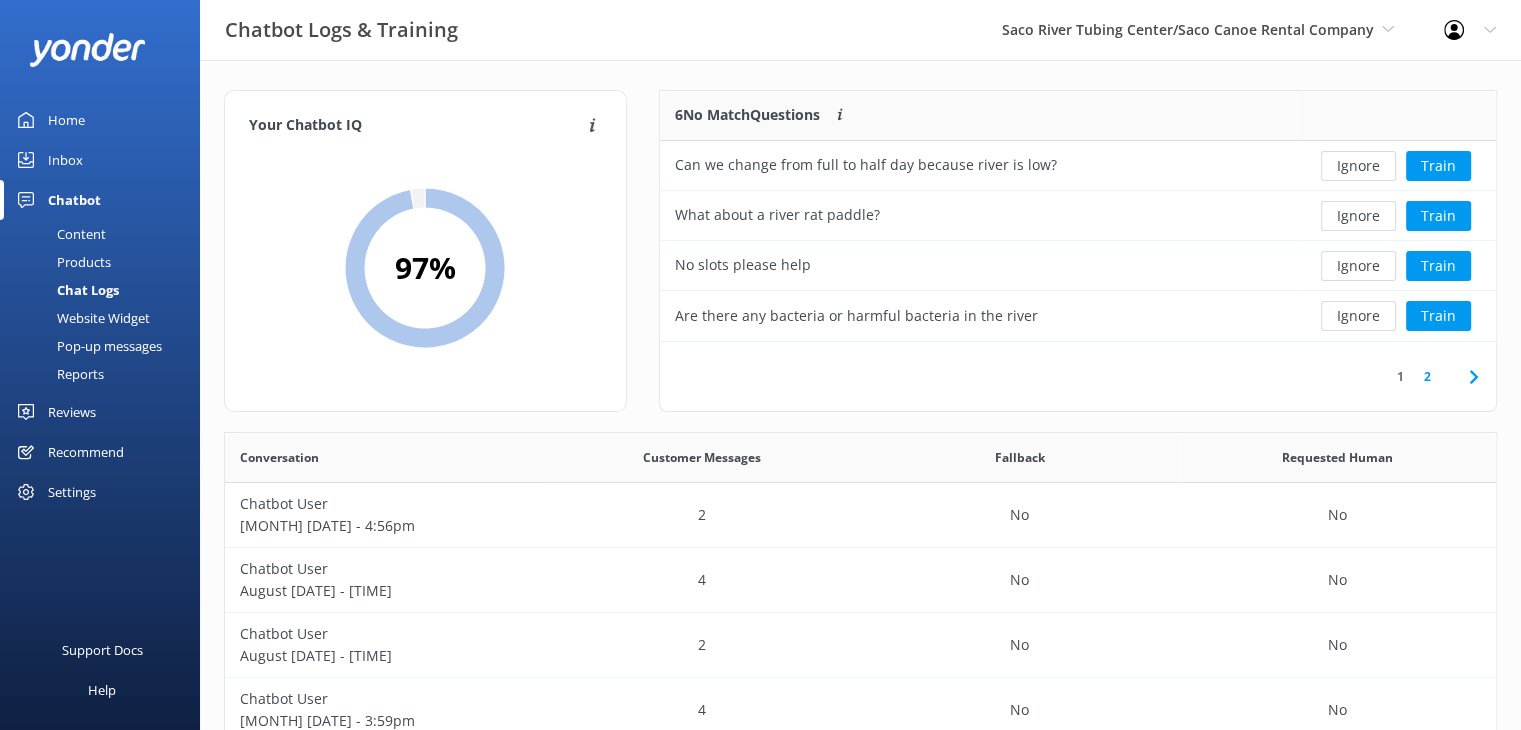 click on "Ignore" at bounding box center [1358, 216] 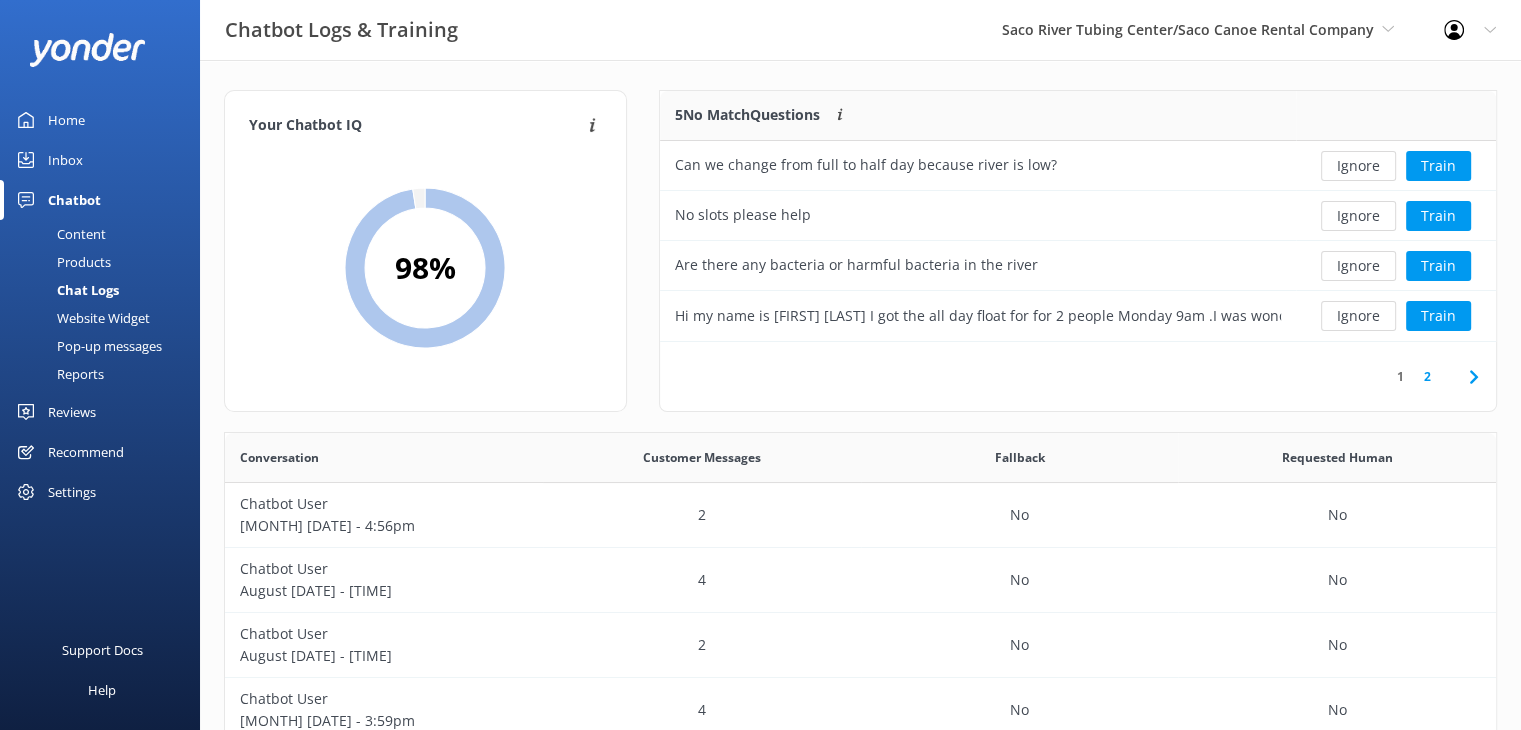 click on "Ignore" at bounding box center [1358, 216] 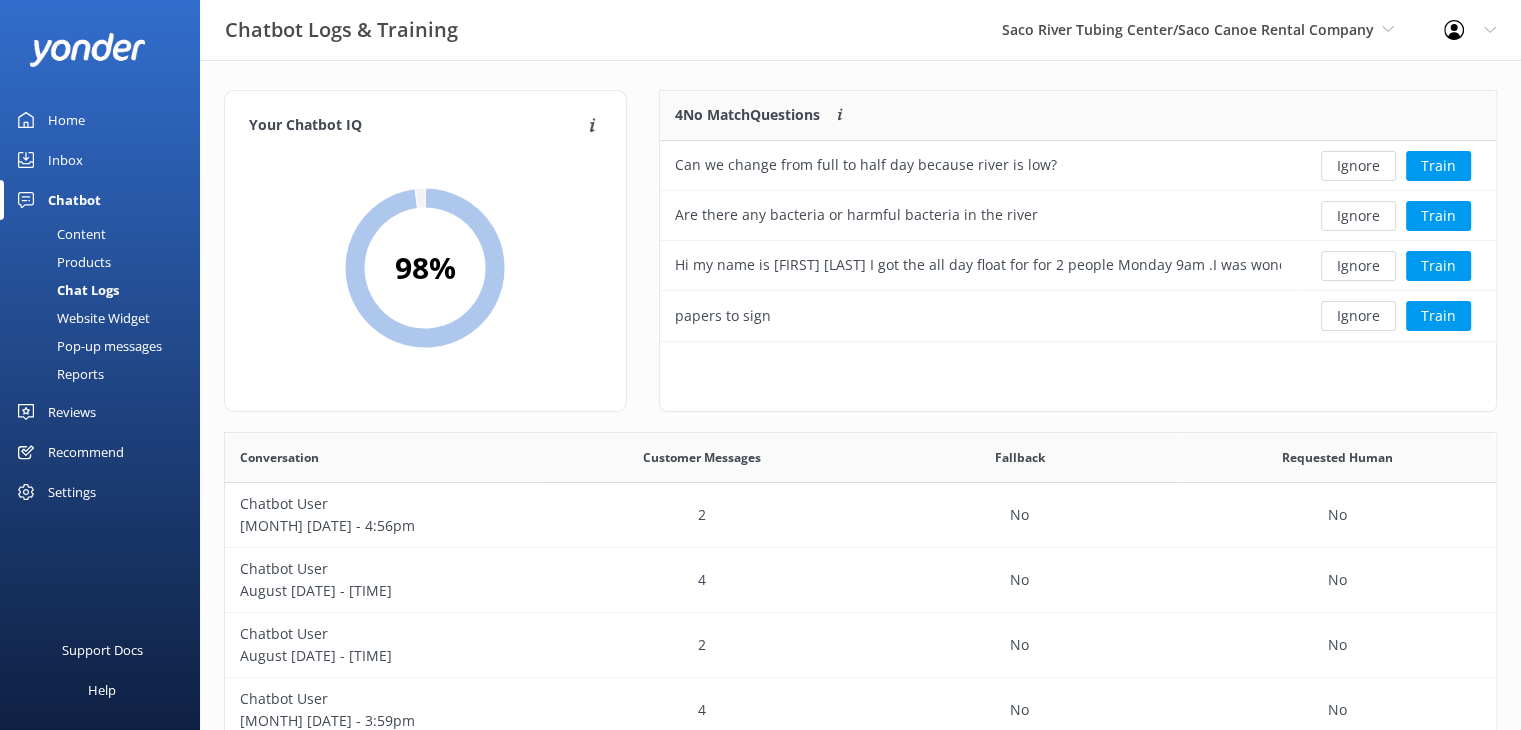 click on "Ignore" at bounding box center (1358, 216) 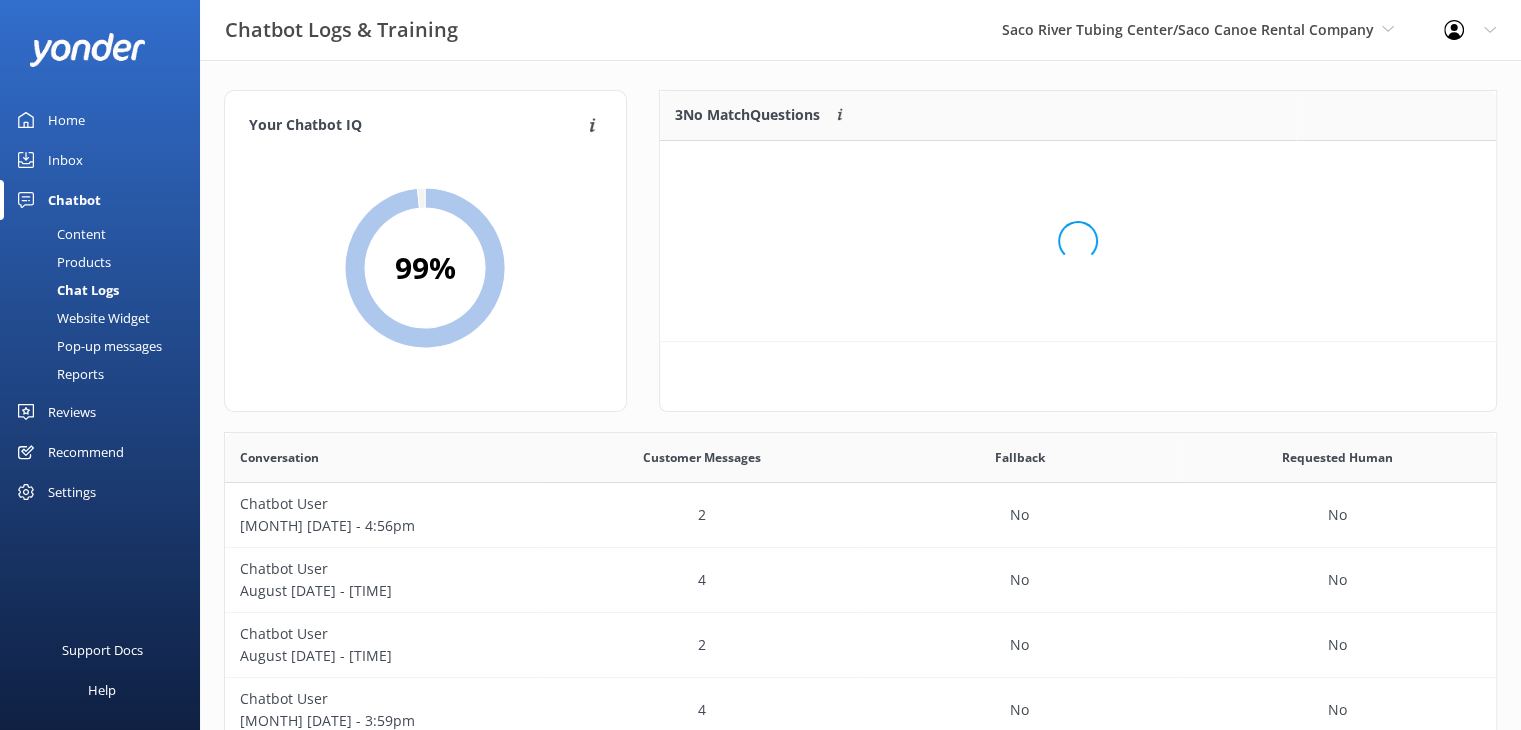 scroll, scrollTop: 185, scrollLeft: 821, axis: both 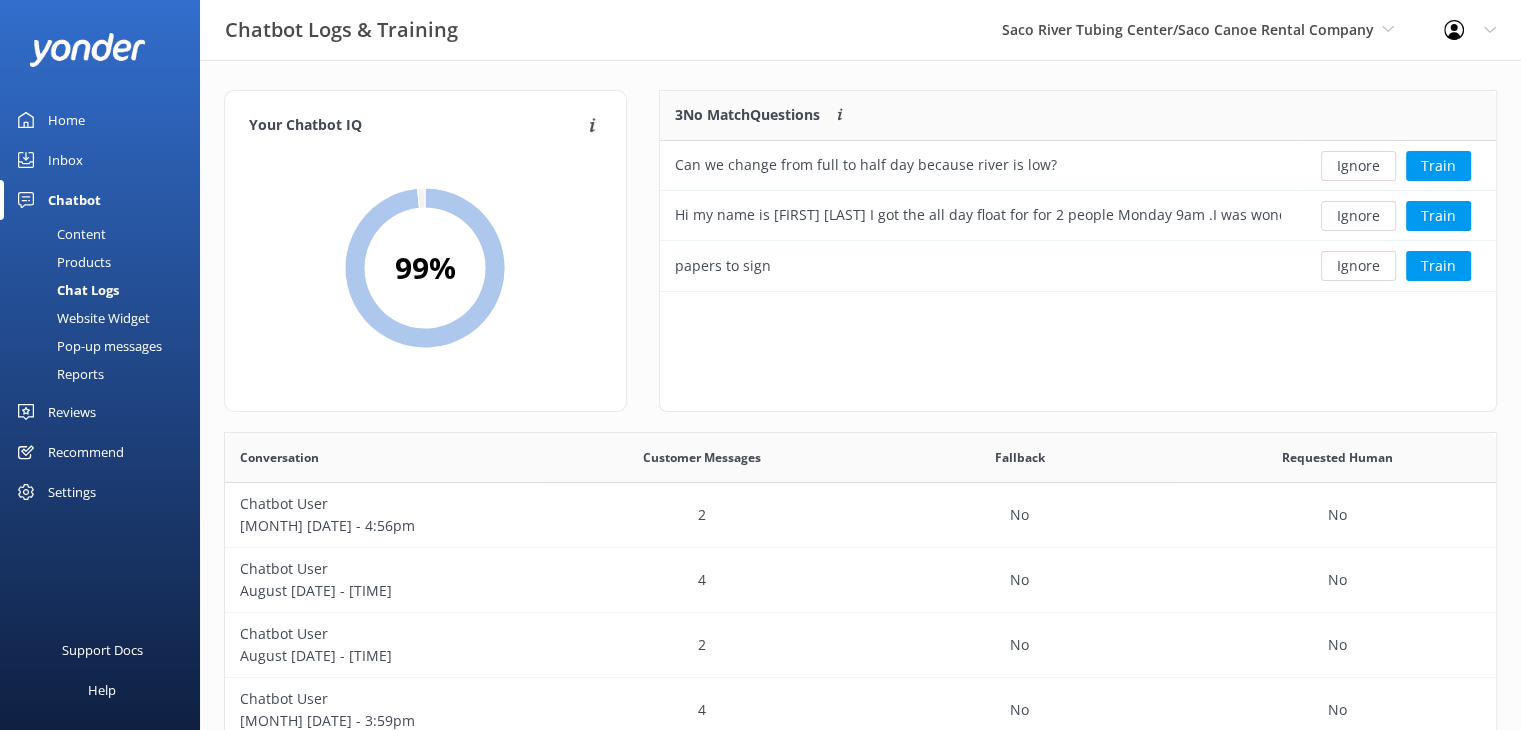 click on "Ignore" at bounding box center [1358, 216] 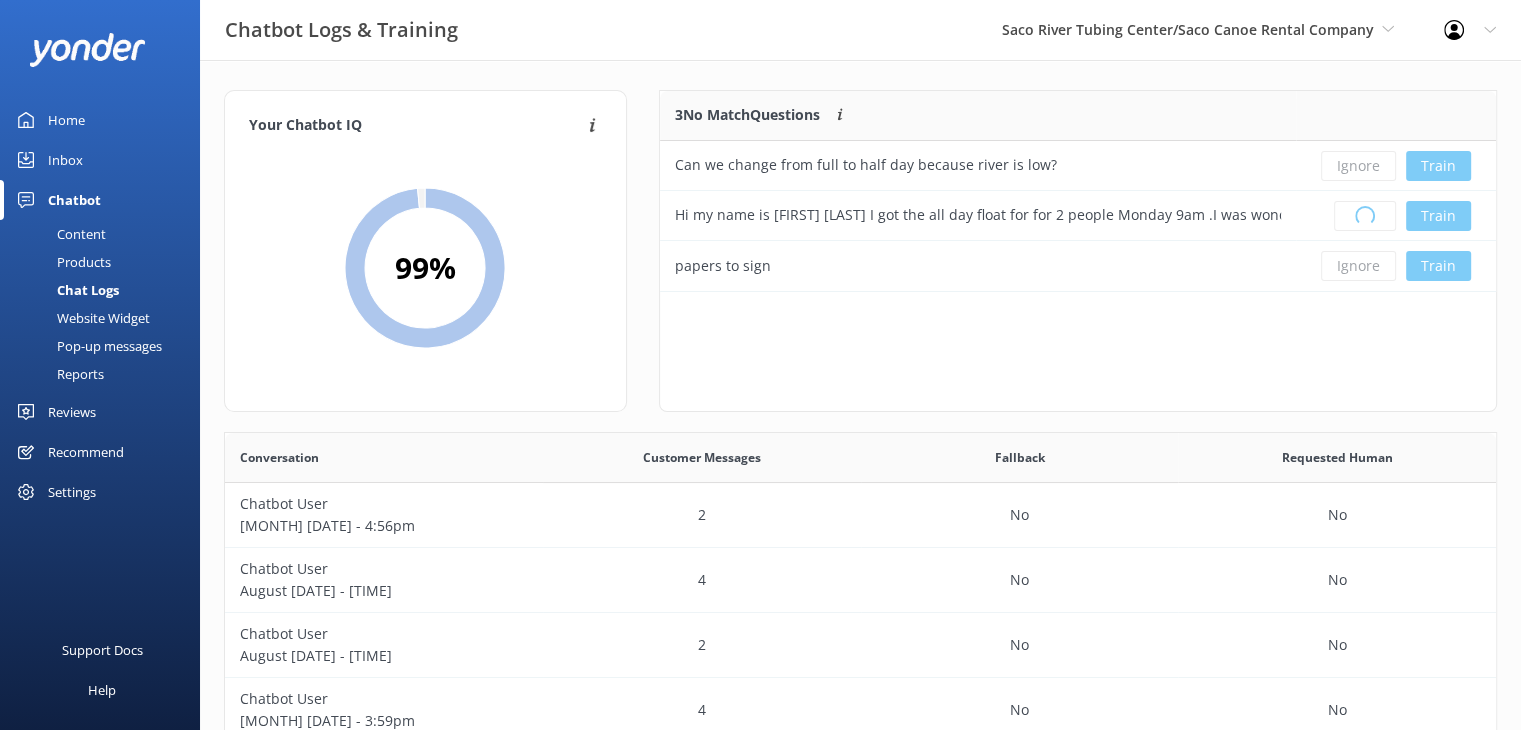 scroll, scrollTop: 16, scrollLeft: 16, axis: both 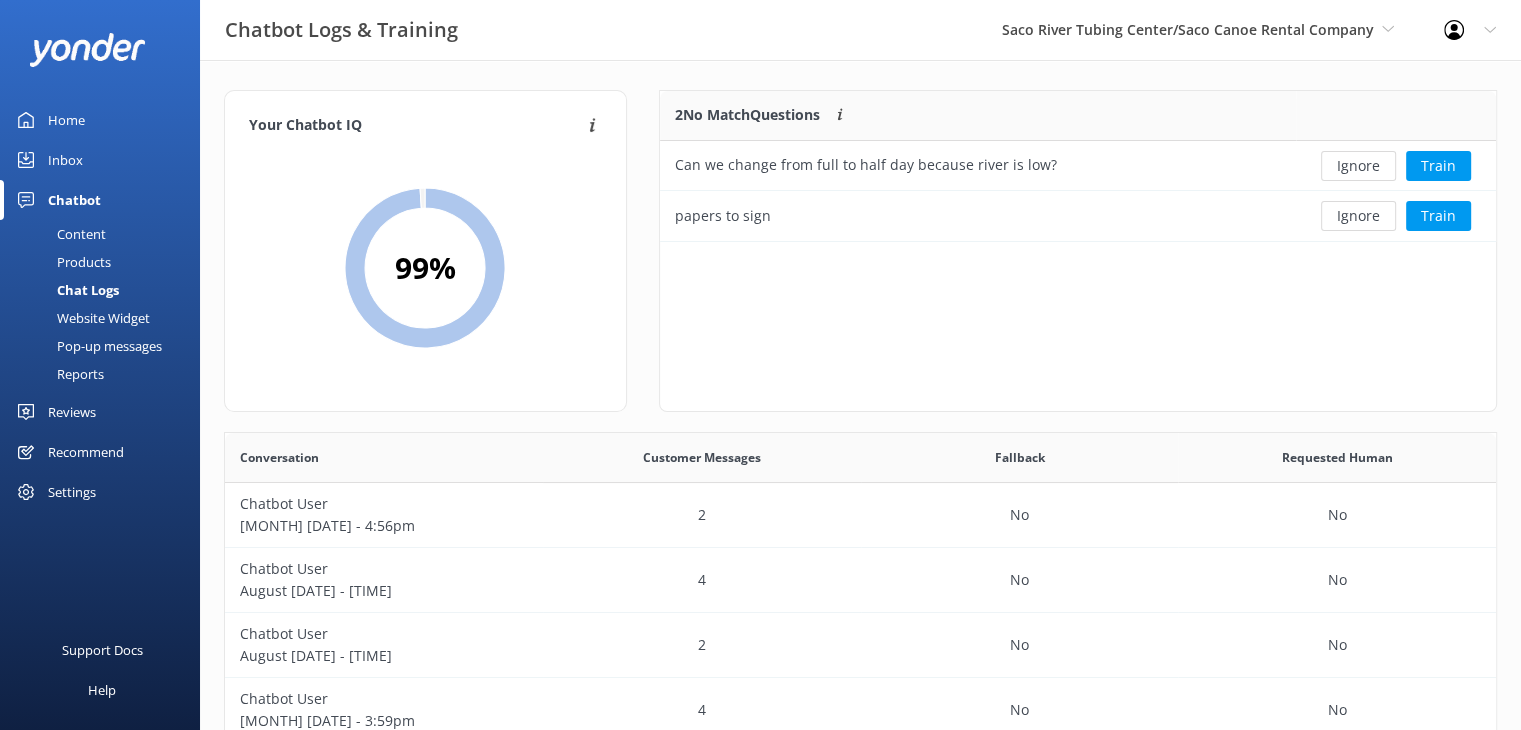 click on "Ignore" at bounding box center (1358, 216) 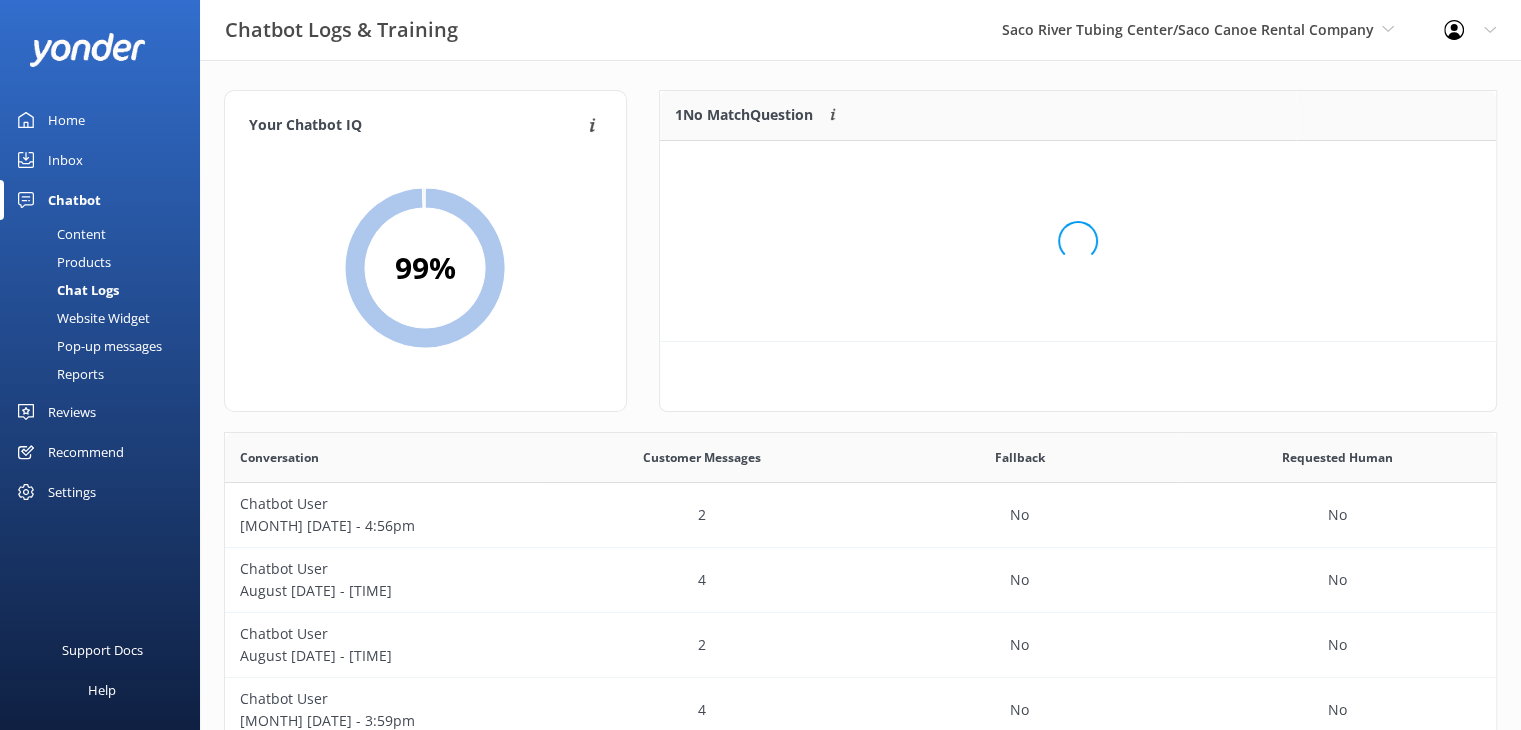 scroll, scrollTop: 16, scrollLeft: 16, axis: both 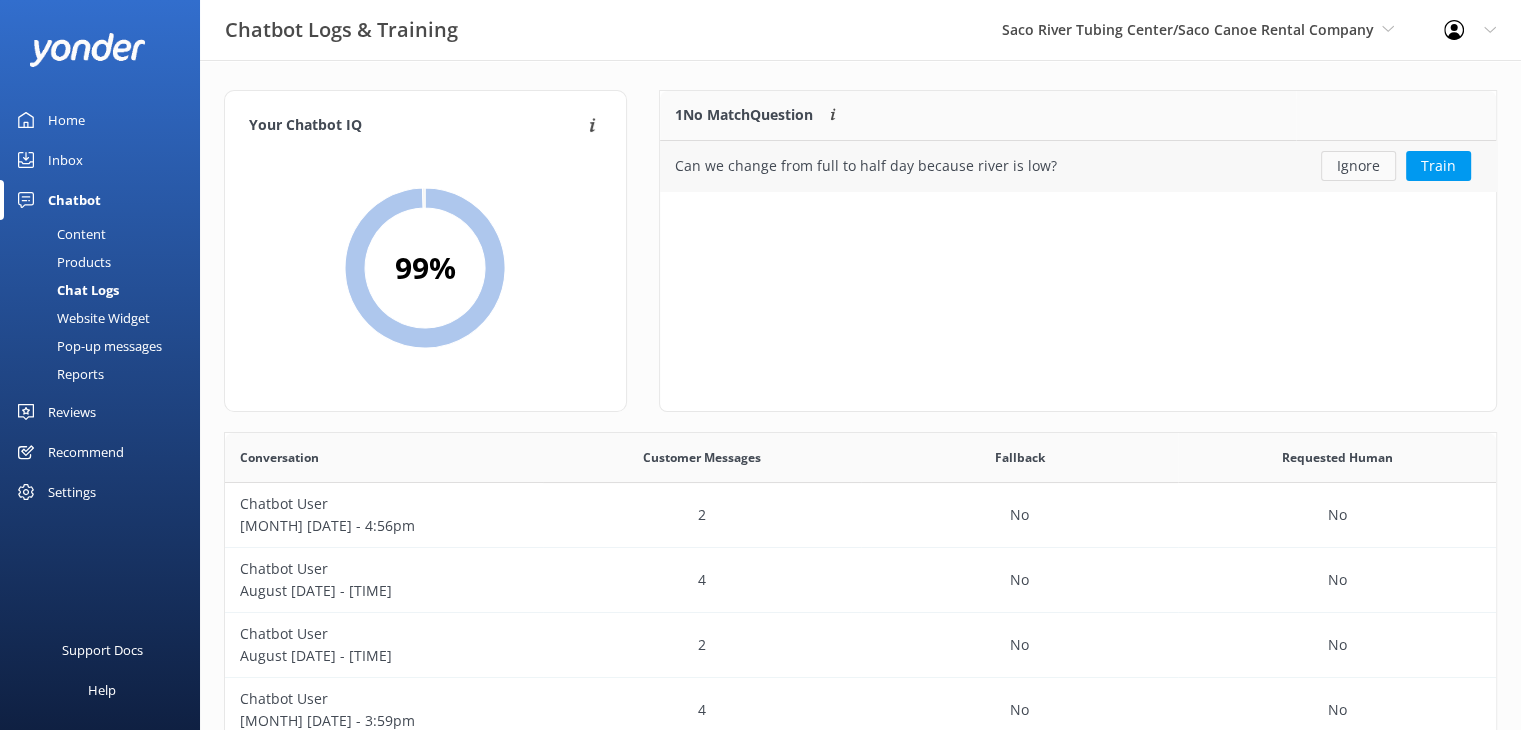 click on "Ignore" at bounding box center (1358, 166) 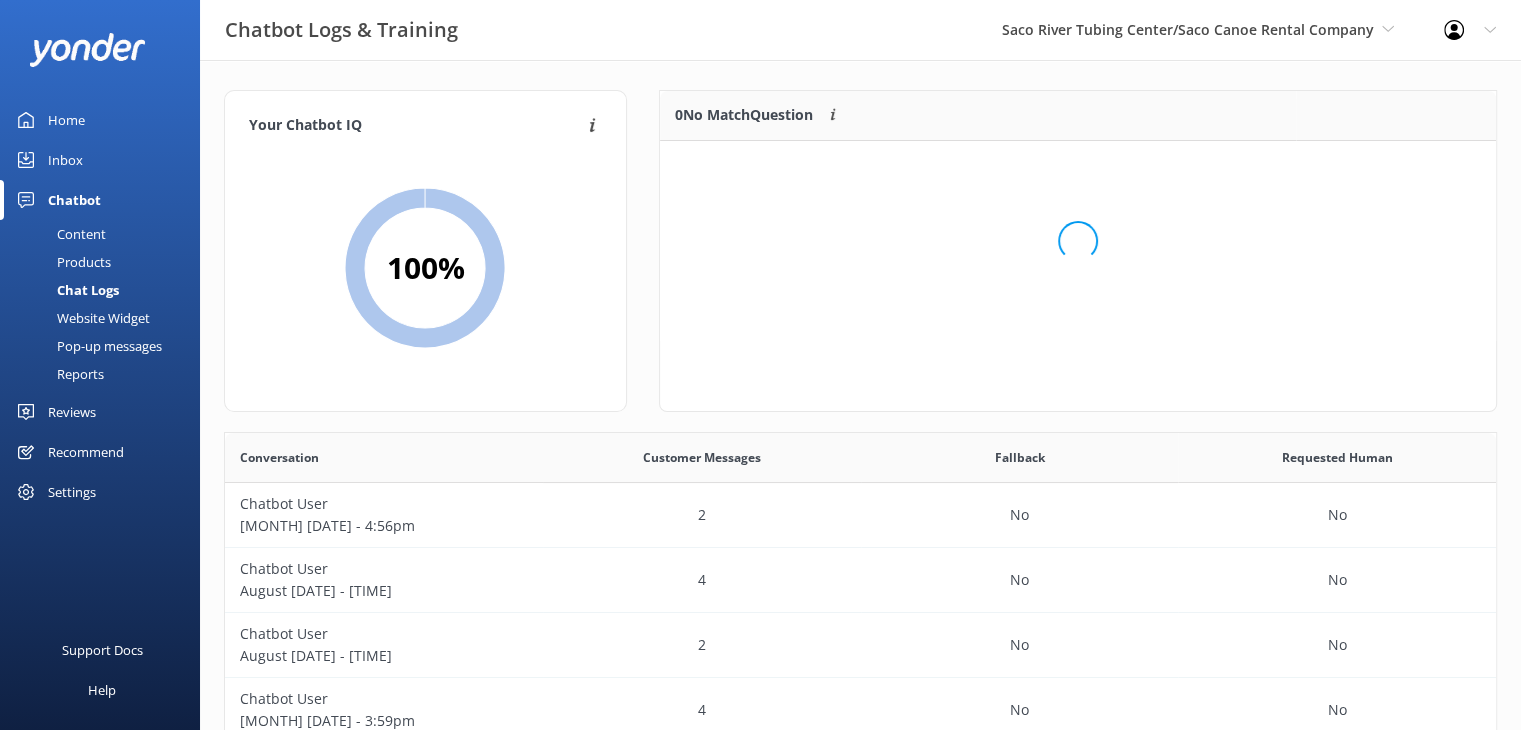scroll, scrollTop: 16, scrollLeft: 16, axis: both 